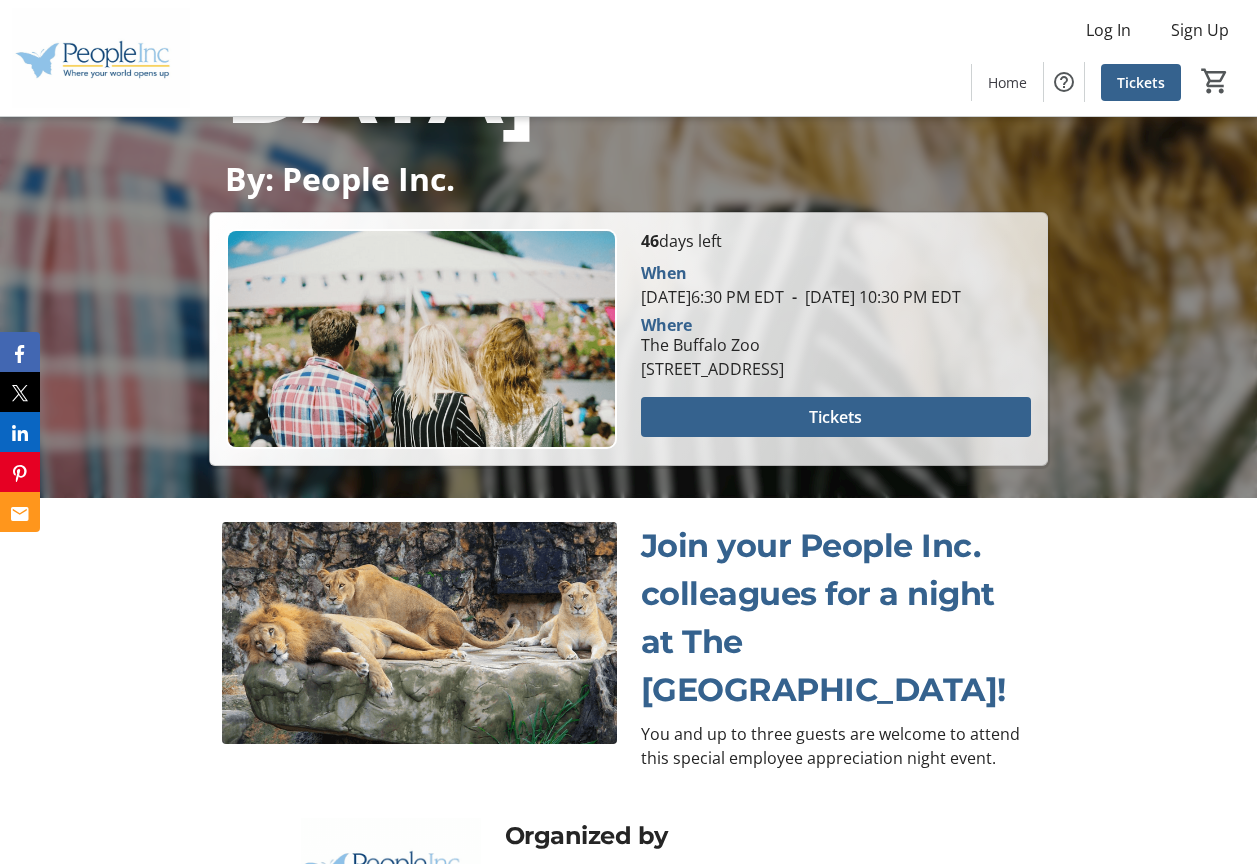 scroll, scrollTop: 688, scrollLeft: 0, axis: vertical 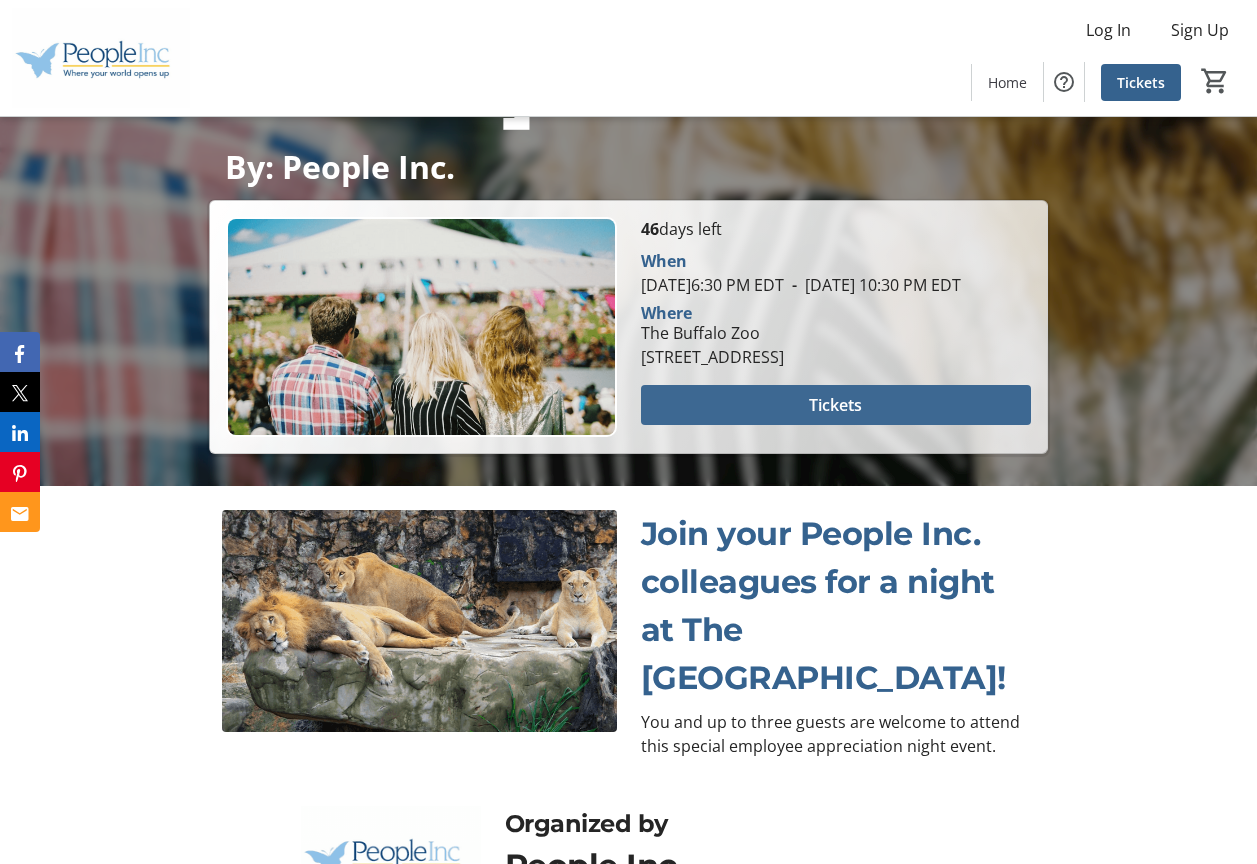 click at bounding box center (836, 405) 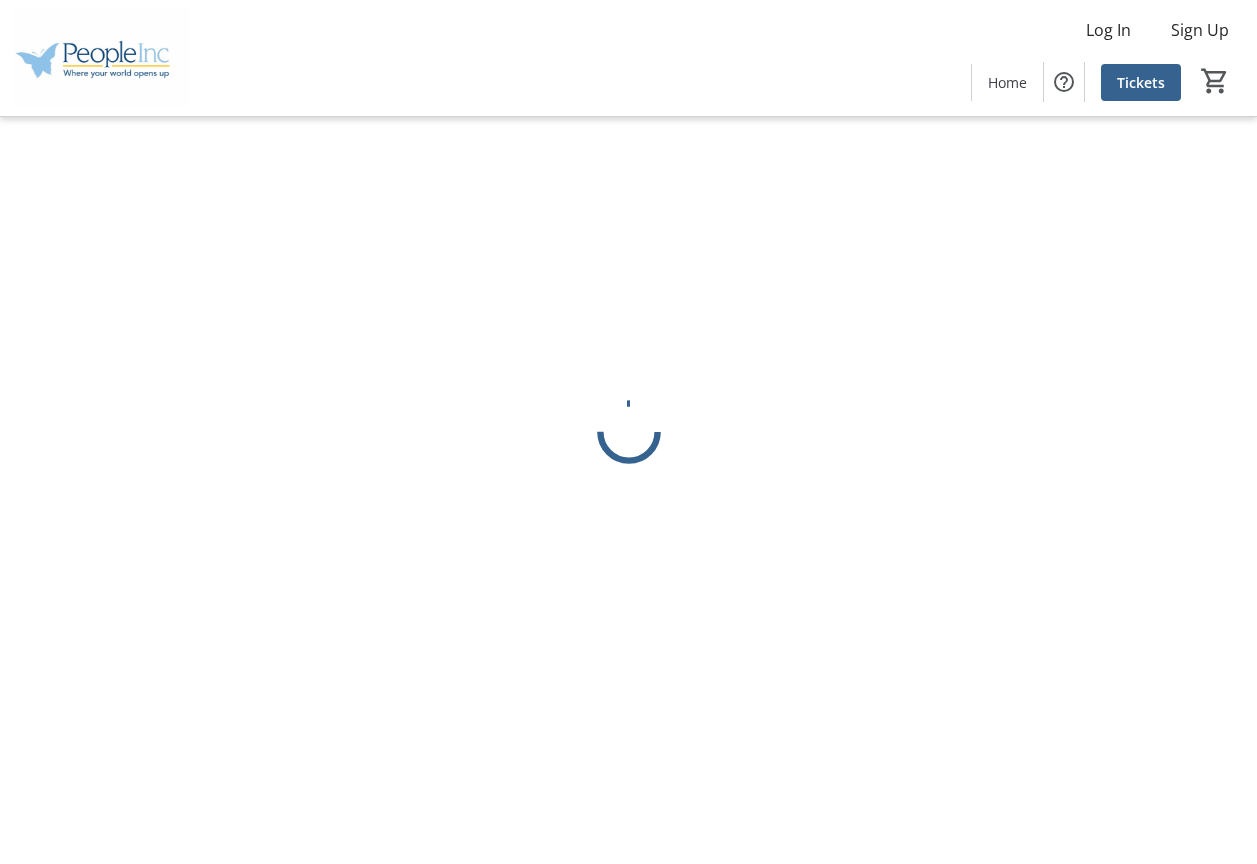 scroll, scrollTop: 0, scrollLeft: 0, axis: both 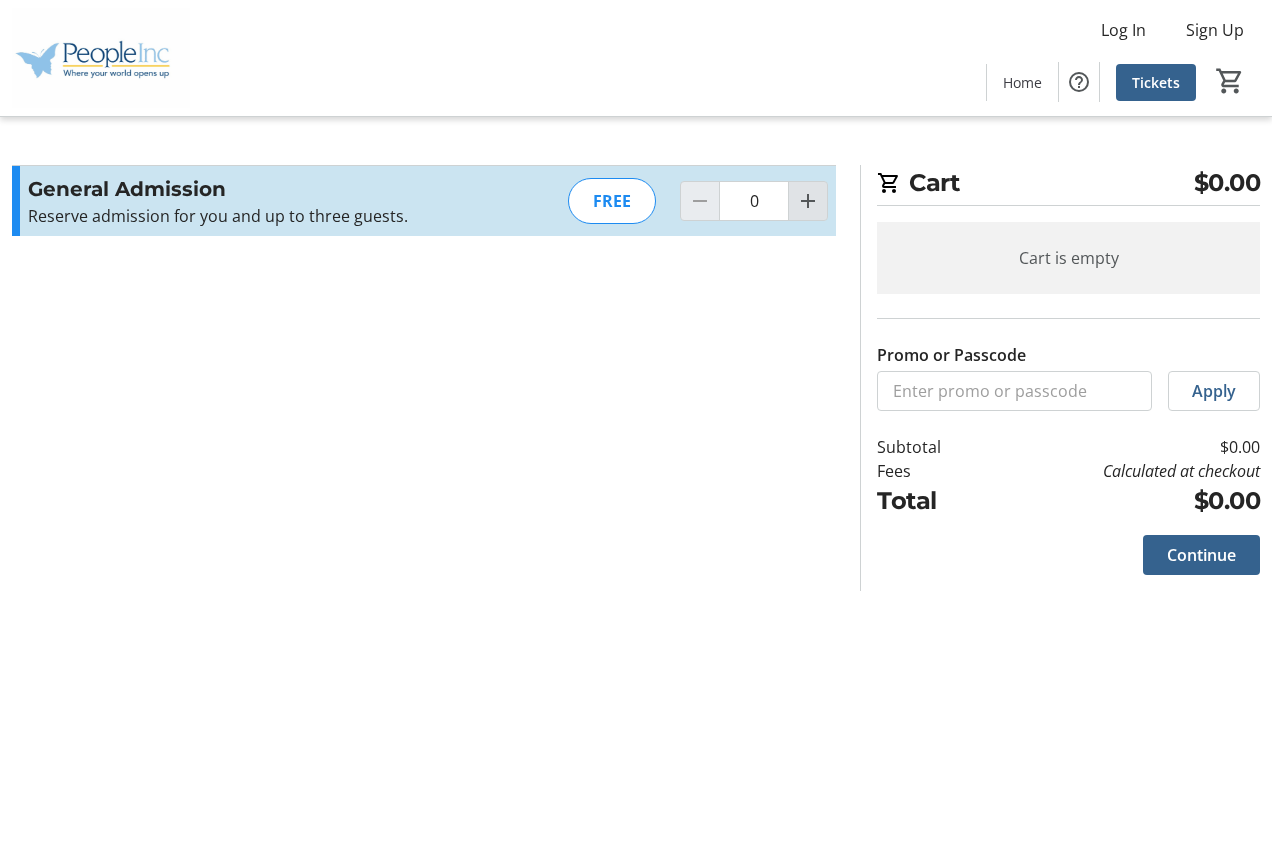 click 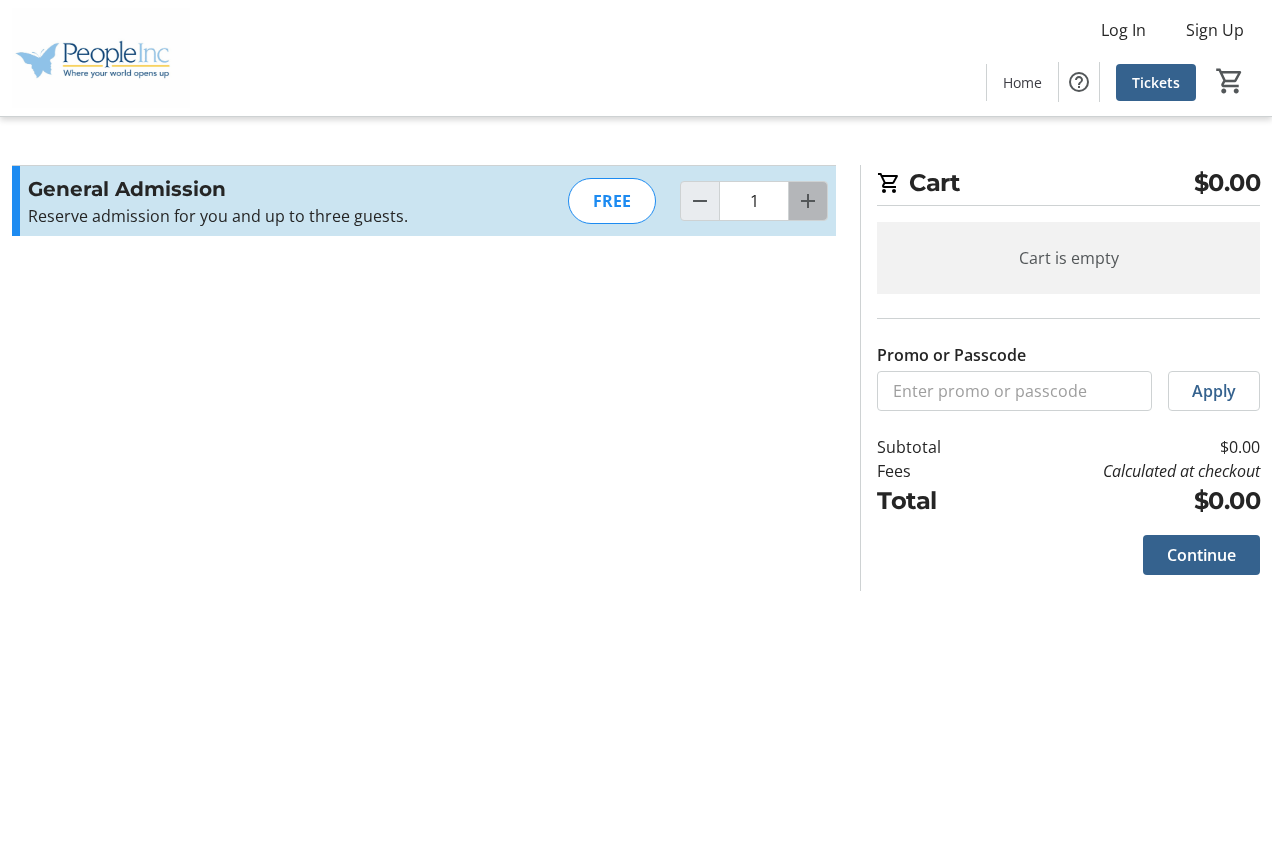 click 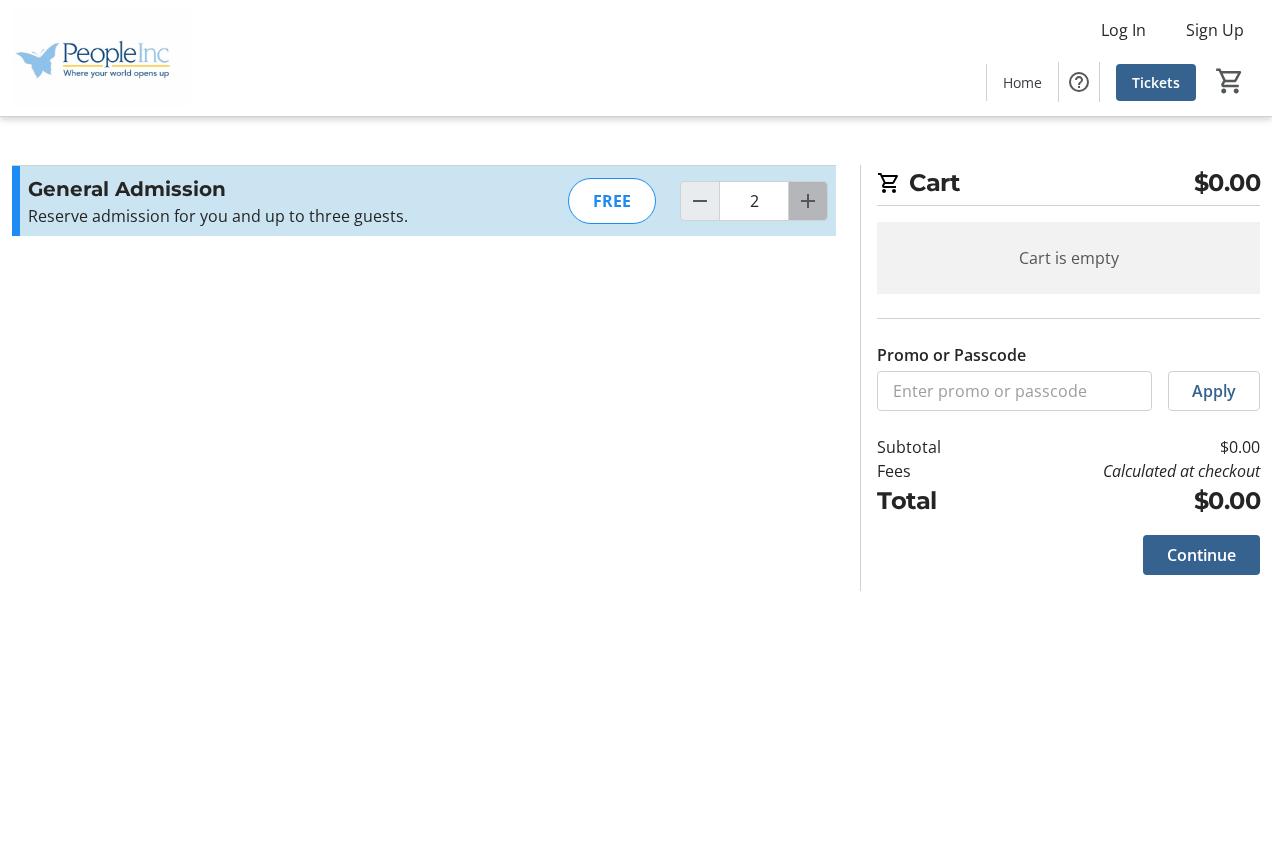 click 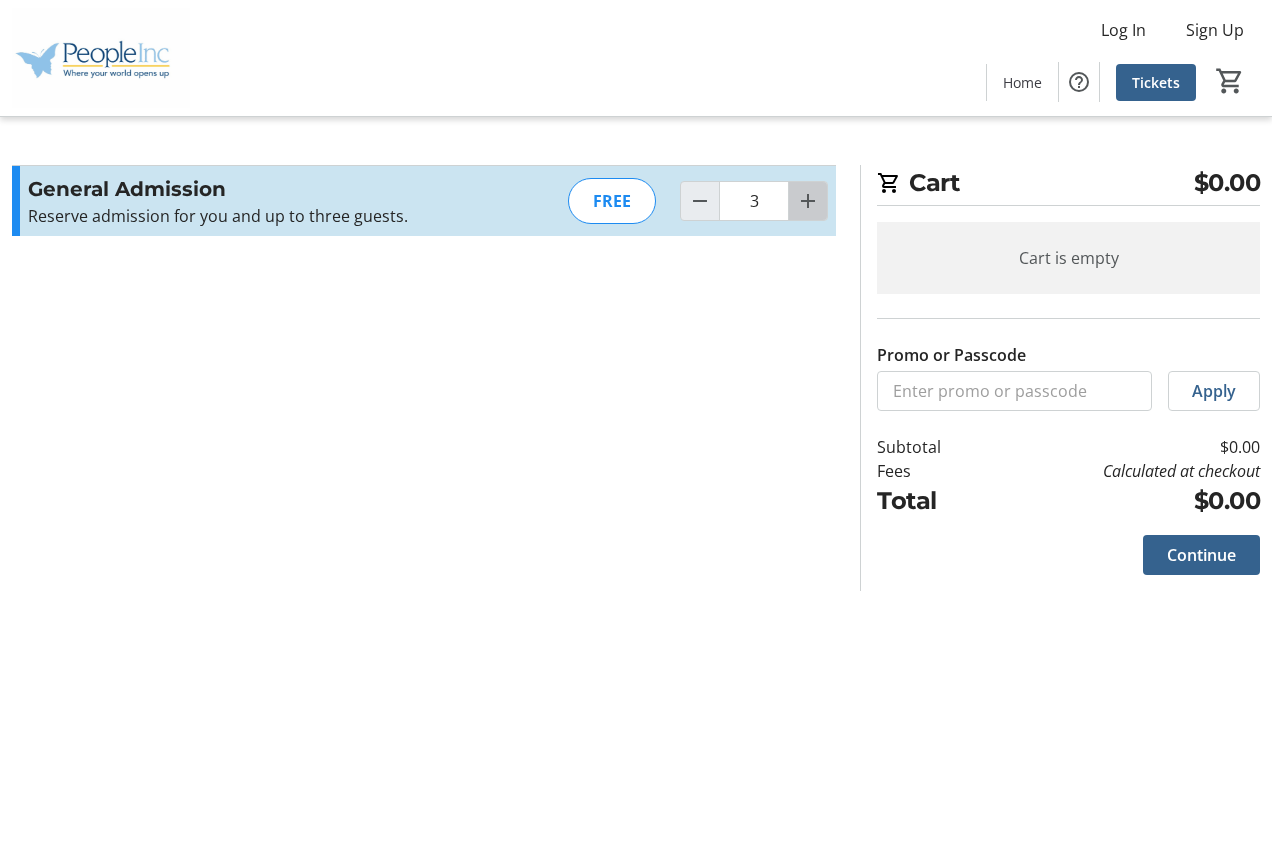 click 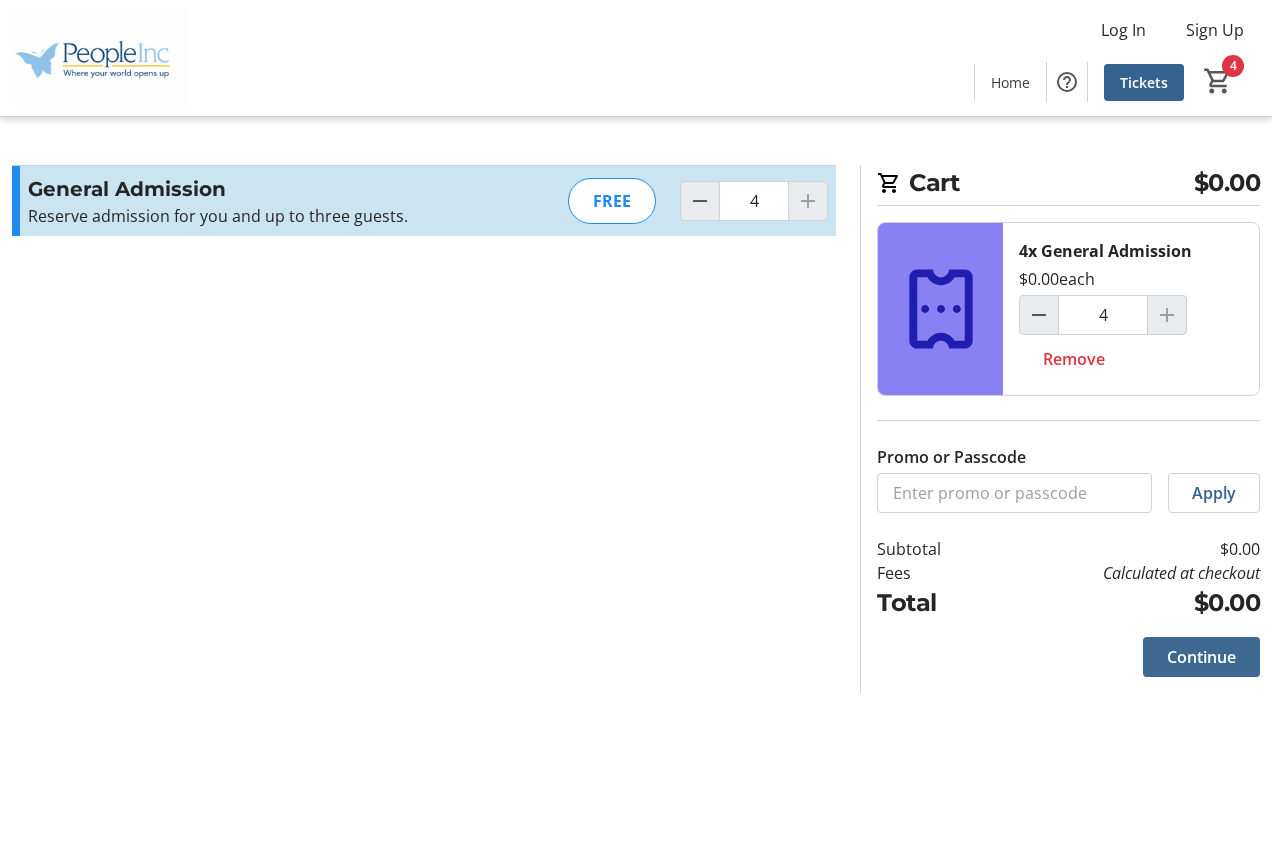 click on "Continue" 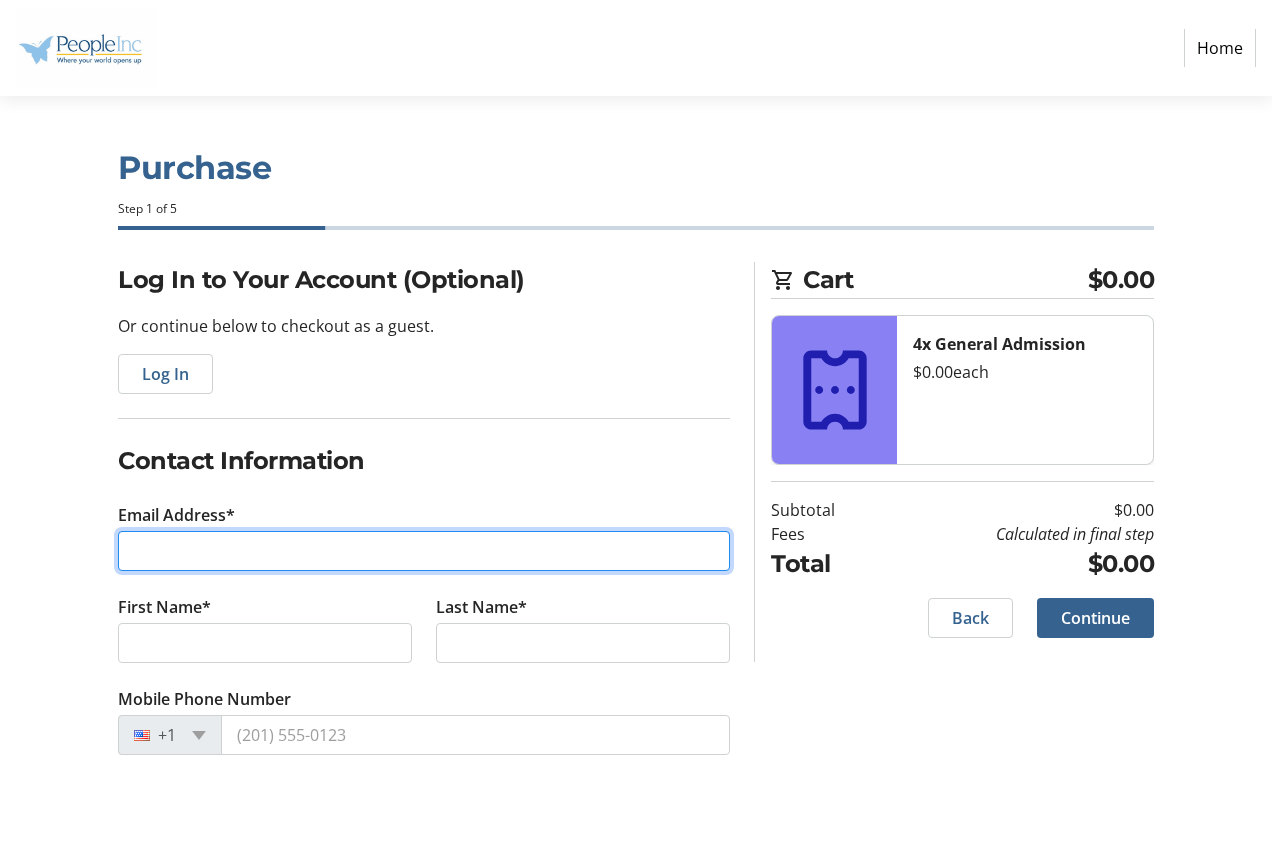 click on "Email Address*" at bounding box center (424, 551) 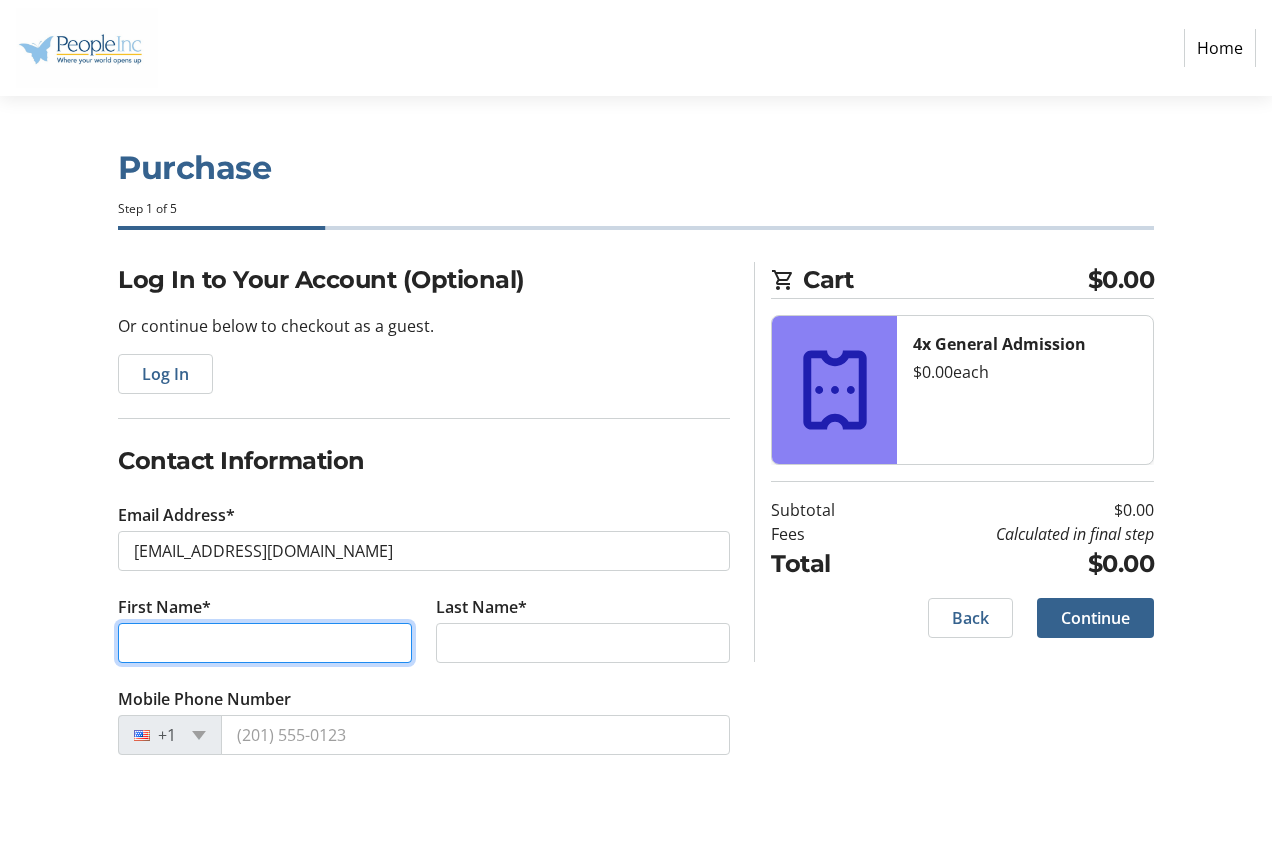type on "sp" 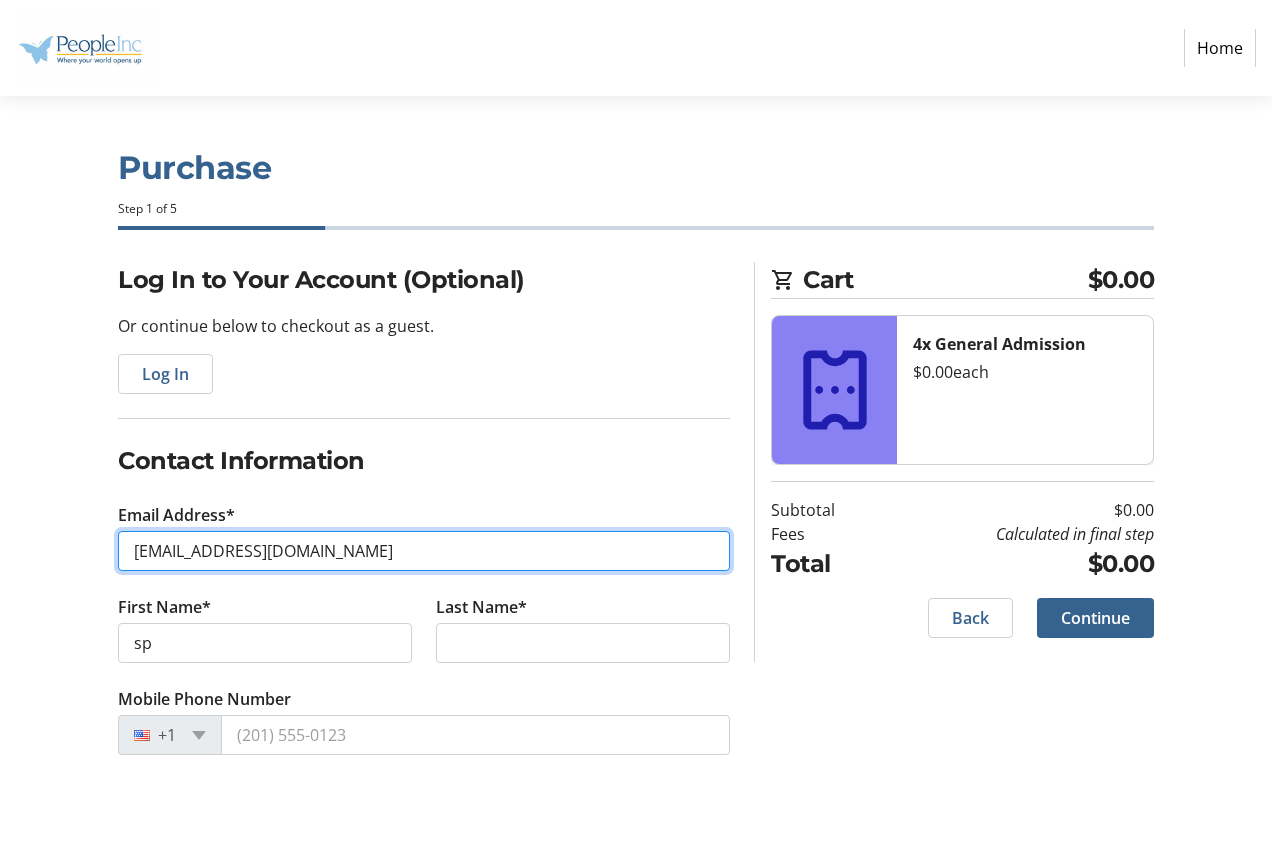type on "[PERSON_NAME][EMAIL_ADDRESS][DOMAIN_NAME]" 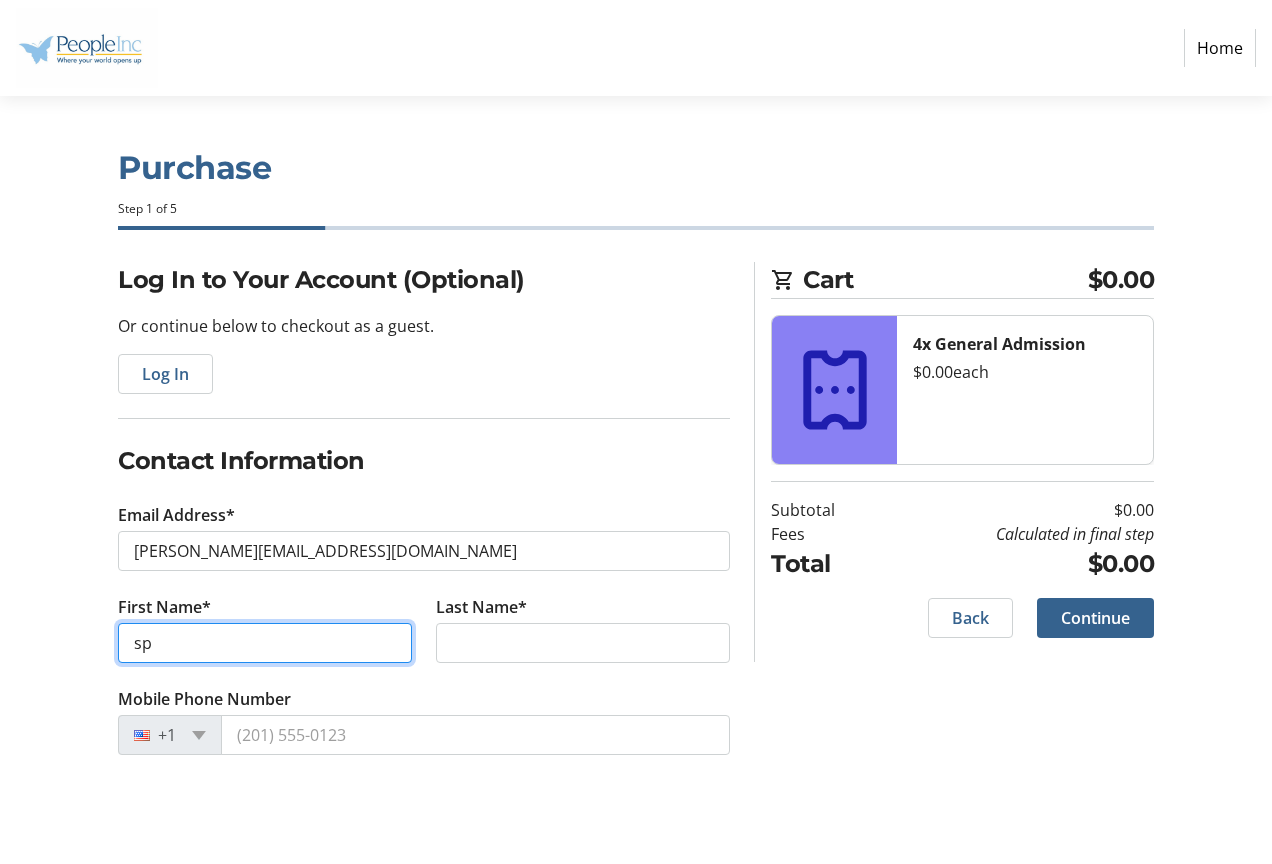 drag, startPoint x: 196, startPoint y: 659, endPoint x: -4, endPoint y: 695, distance: 203.21417 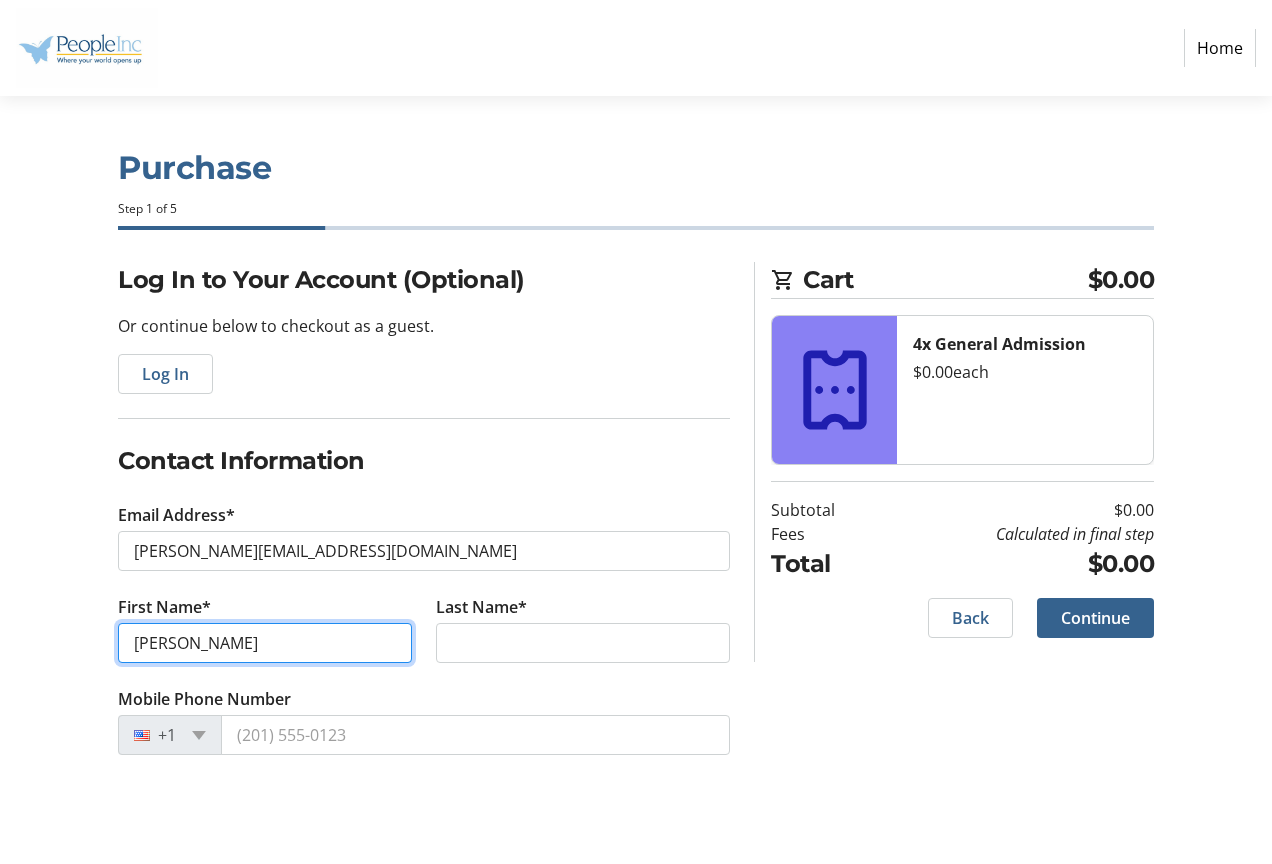 type on "[PERSON_NAME]" 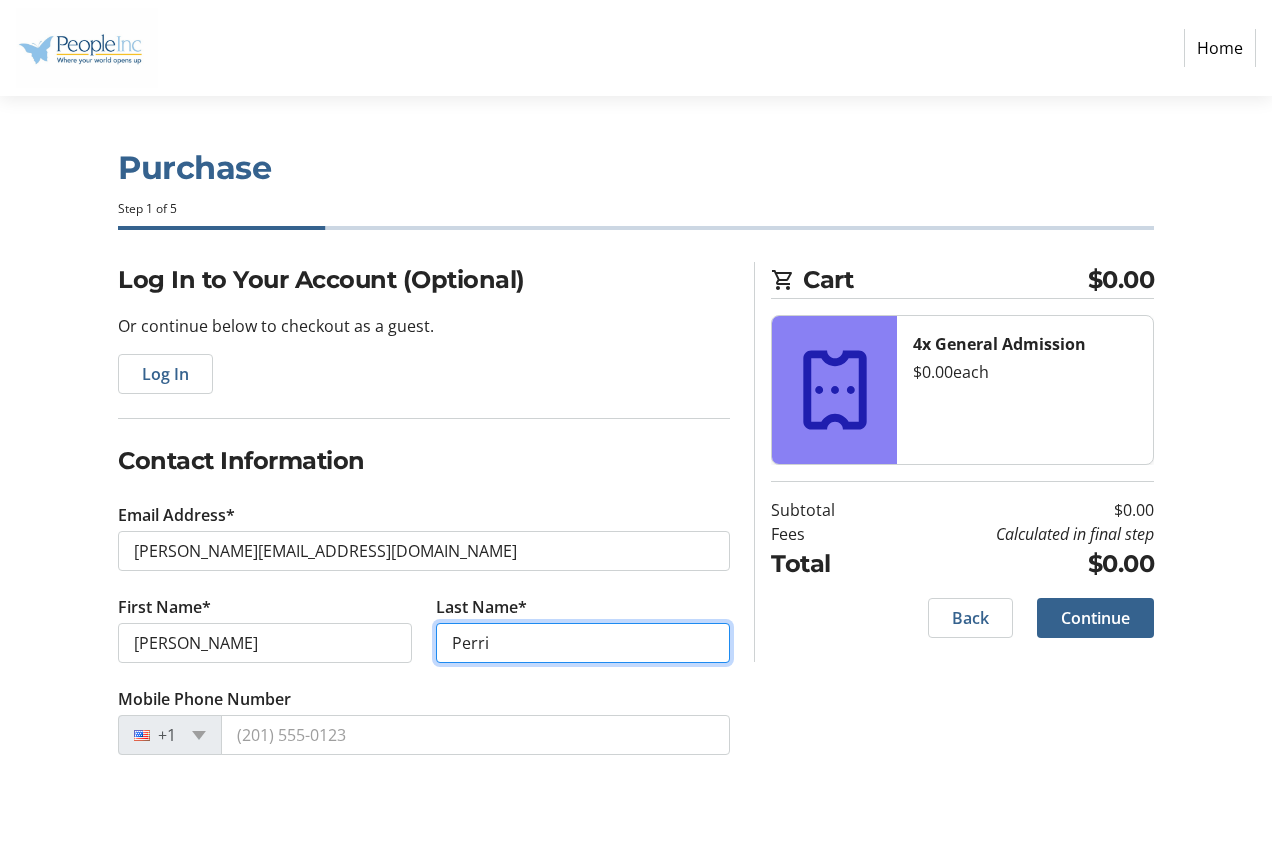 type on "Perri" 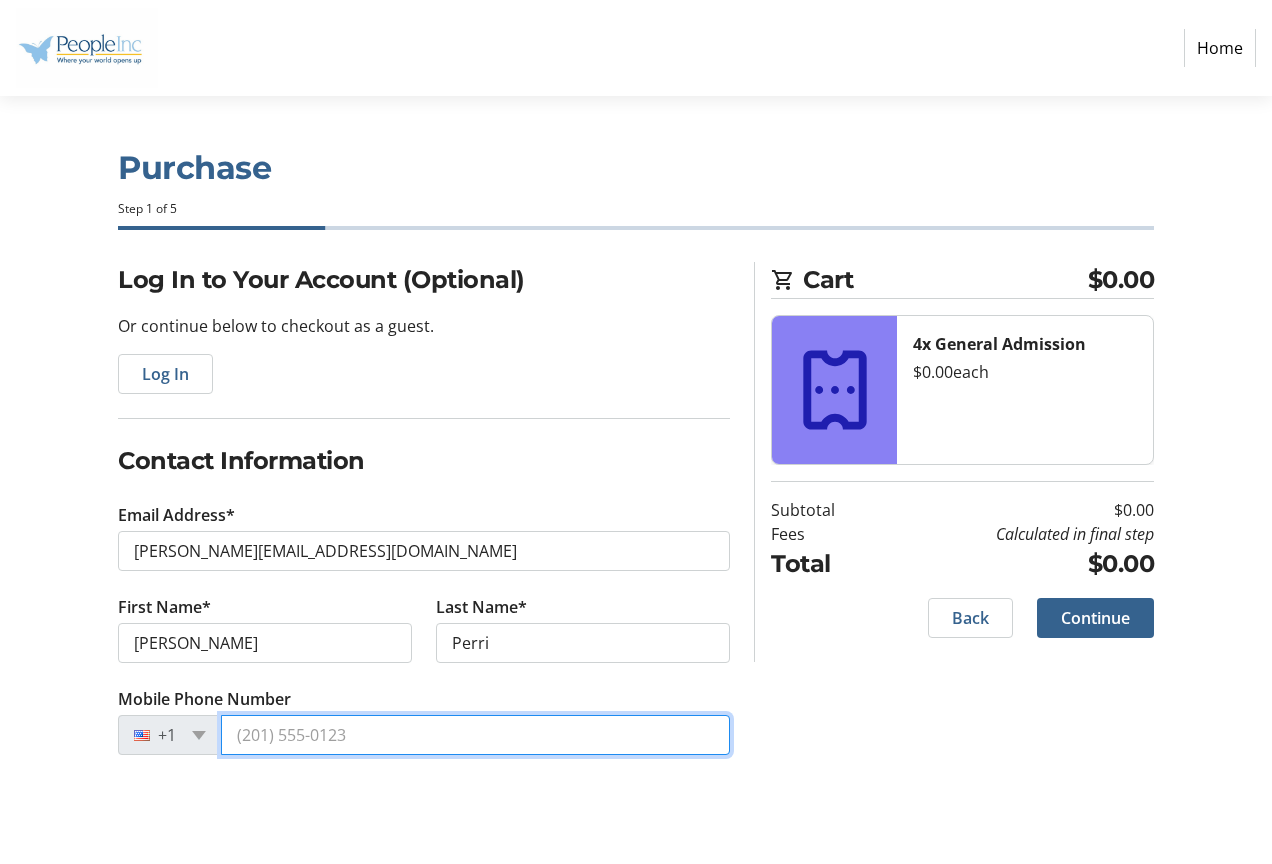click on "Mobile Phone Number" at bounding box center [475, 735] 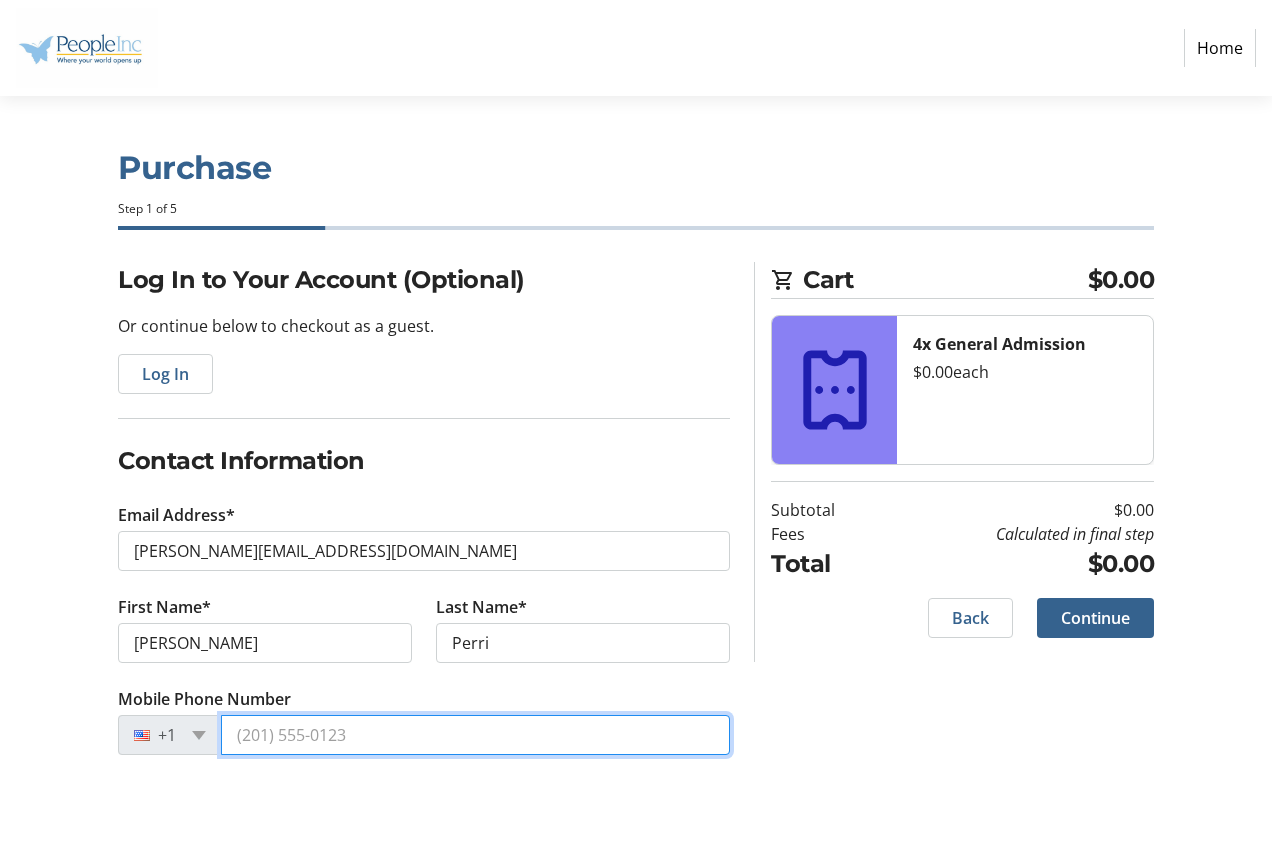 type on "[PHONE_NUMBER]" 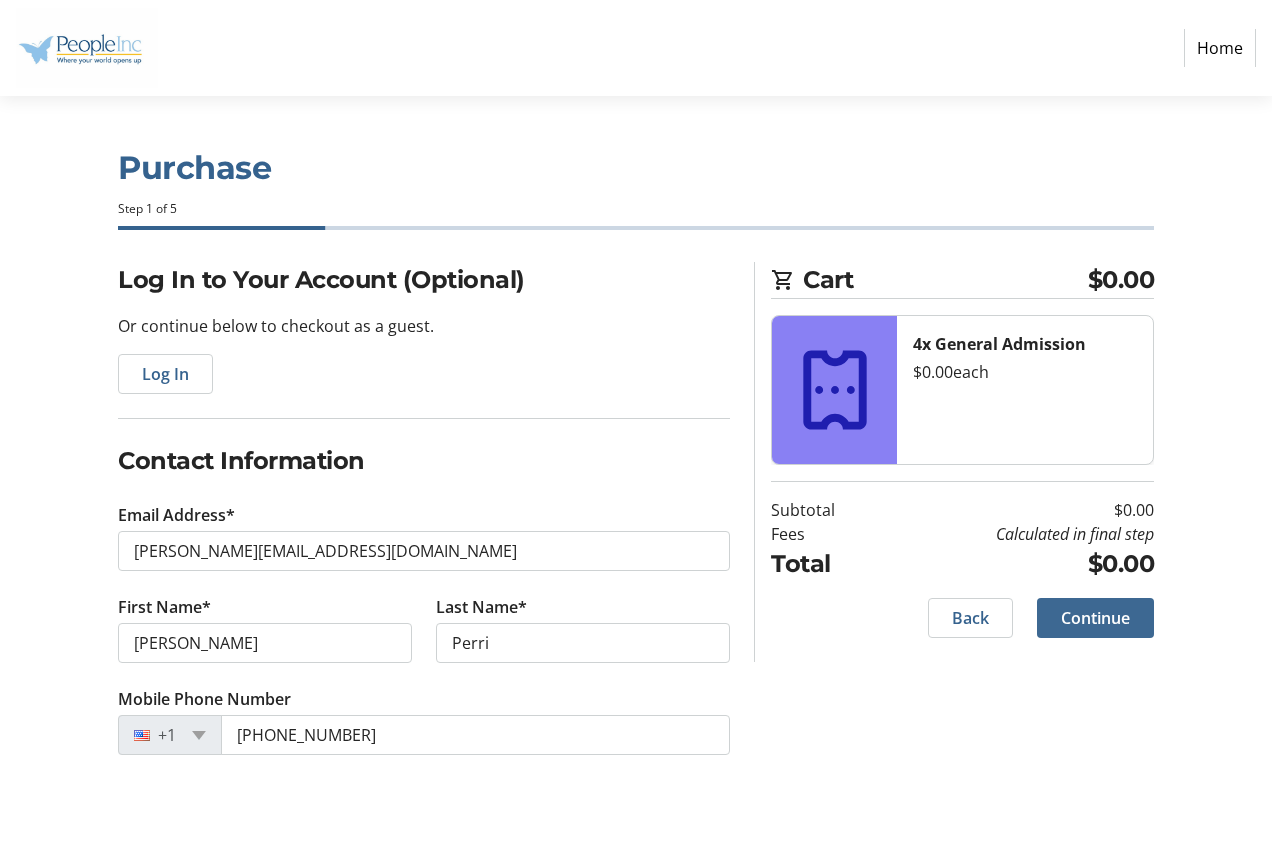 click 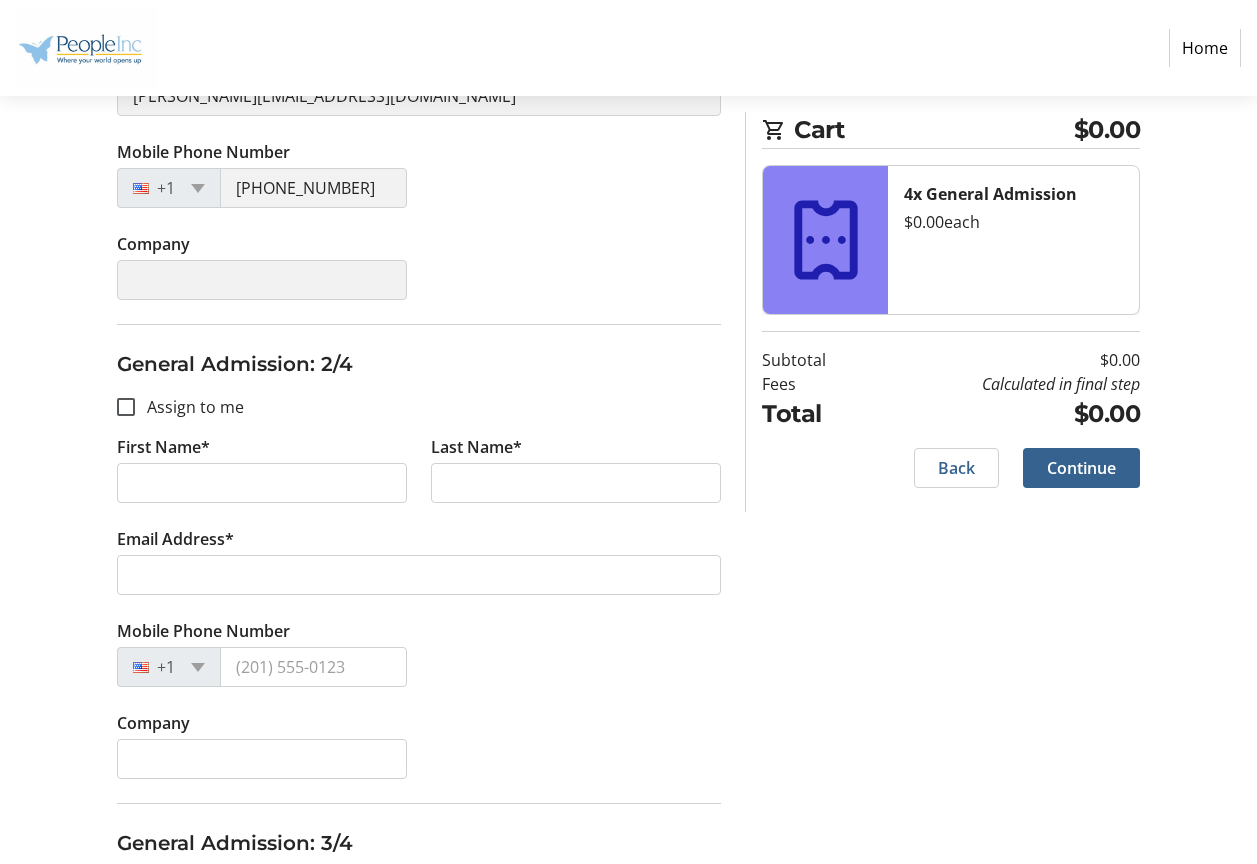 scroll, scrollTop: 500, scrollLeft: 0, axis: vertical 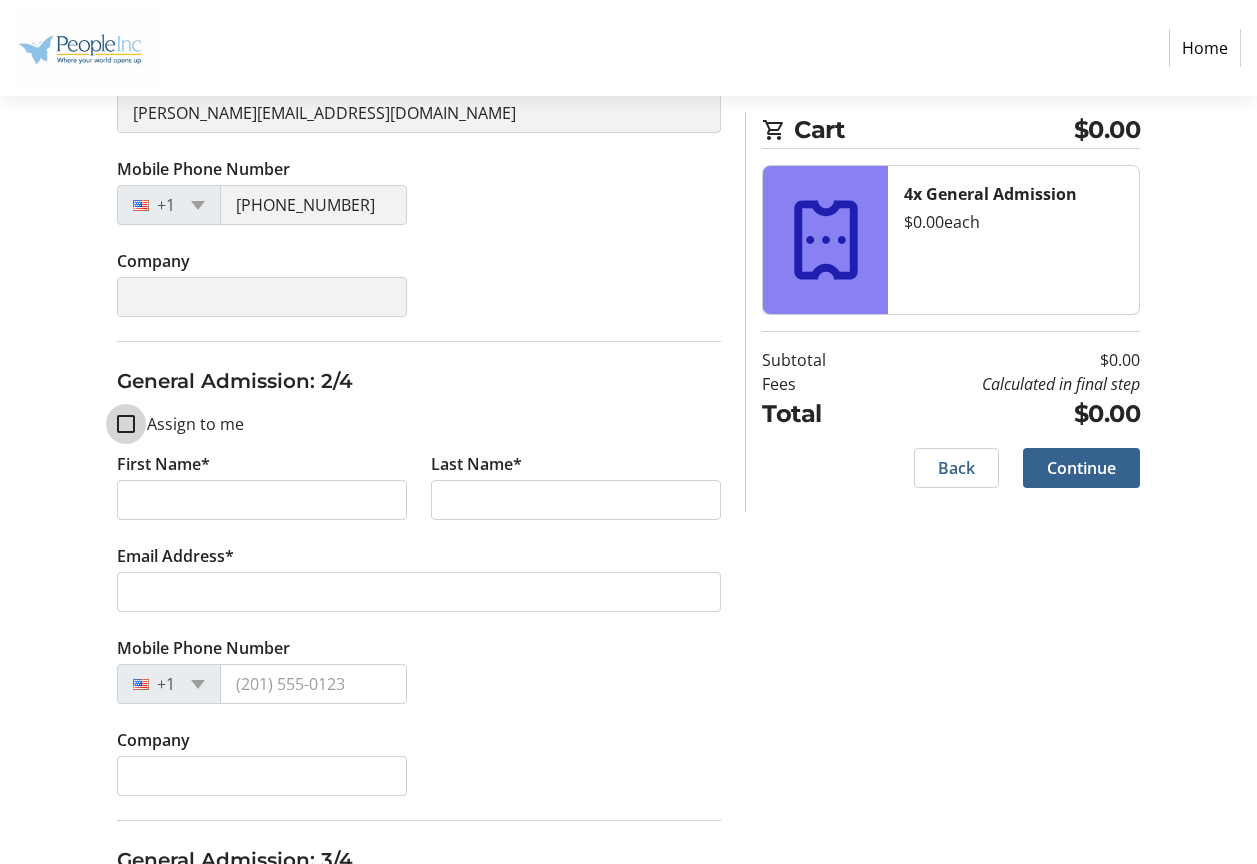 click on "Assign to me" at bounding box center (126, 424) 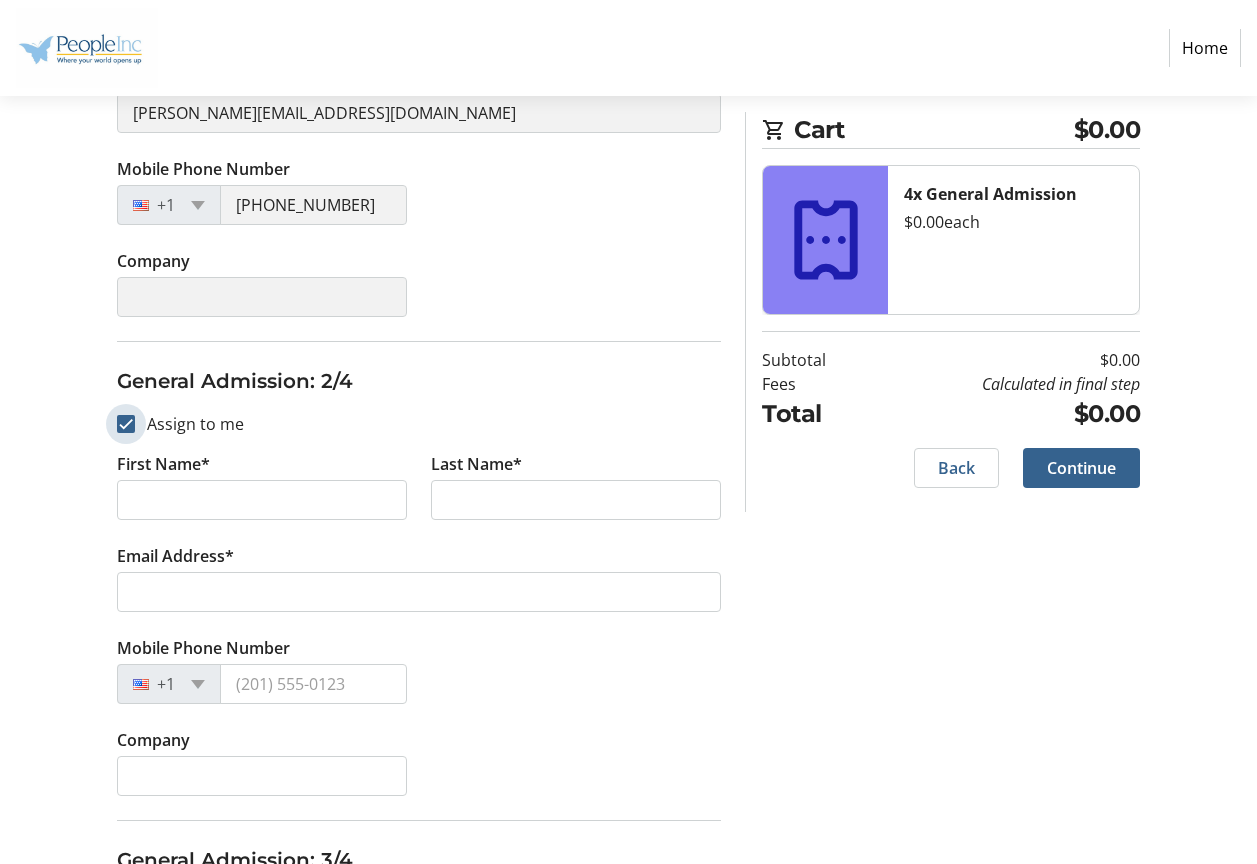 checkbox on "true" 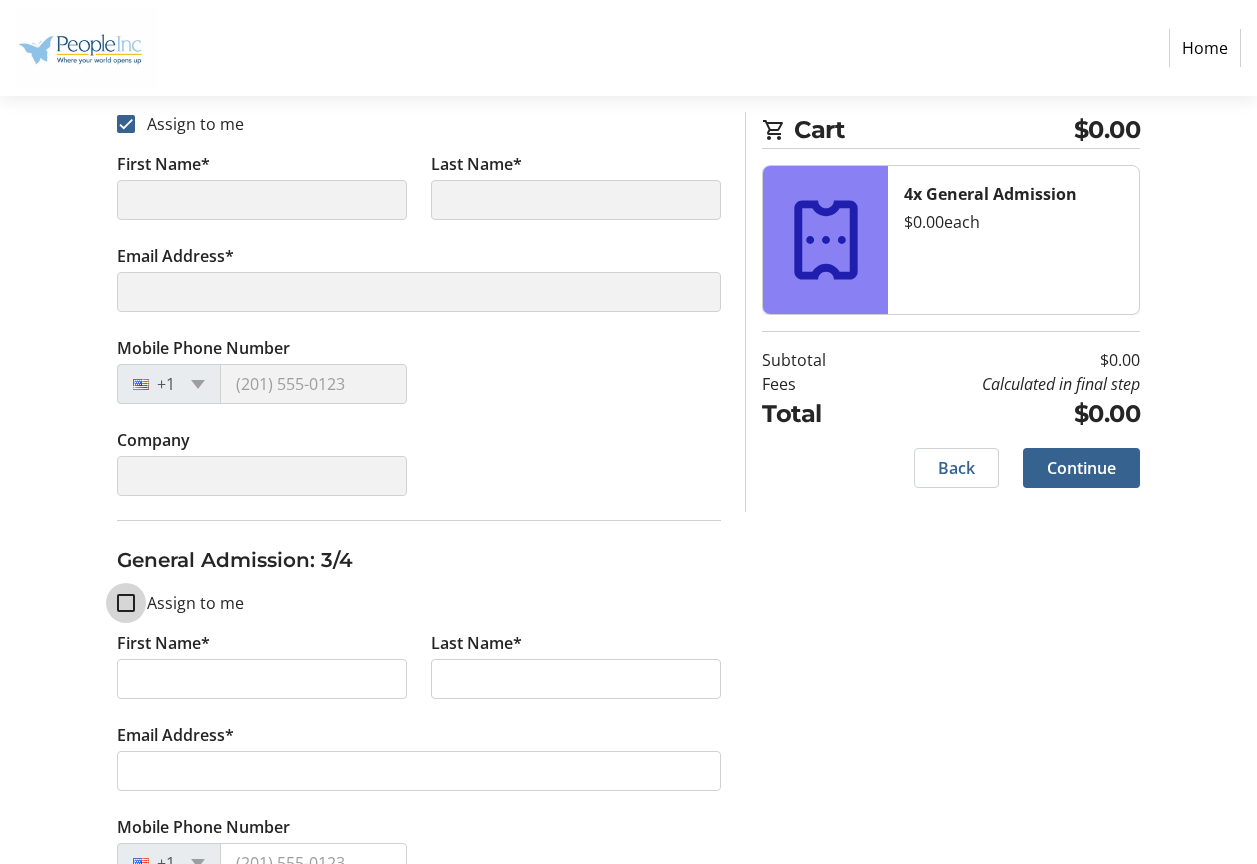 click on "Assign to me" at bounding box center [126, 603] 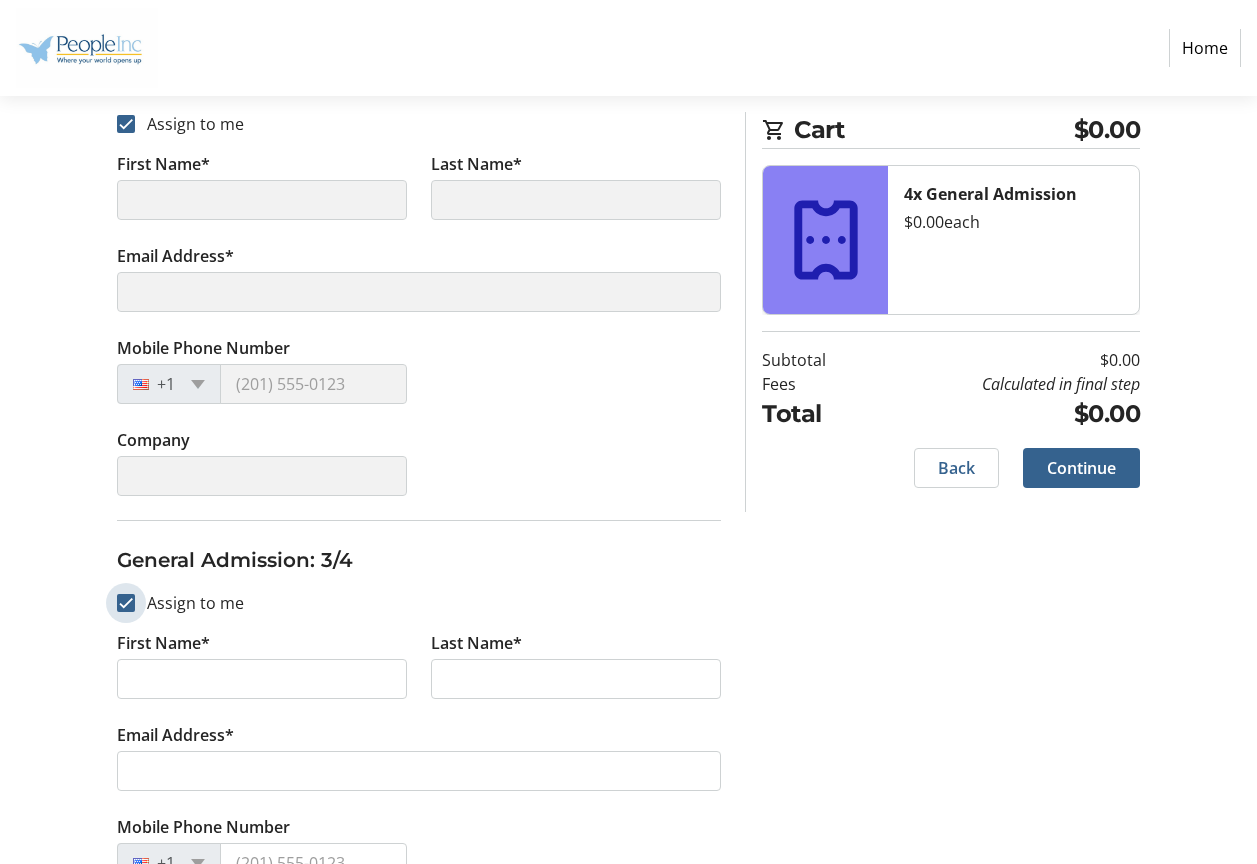 checkbox on "true" 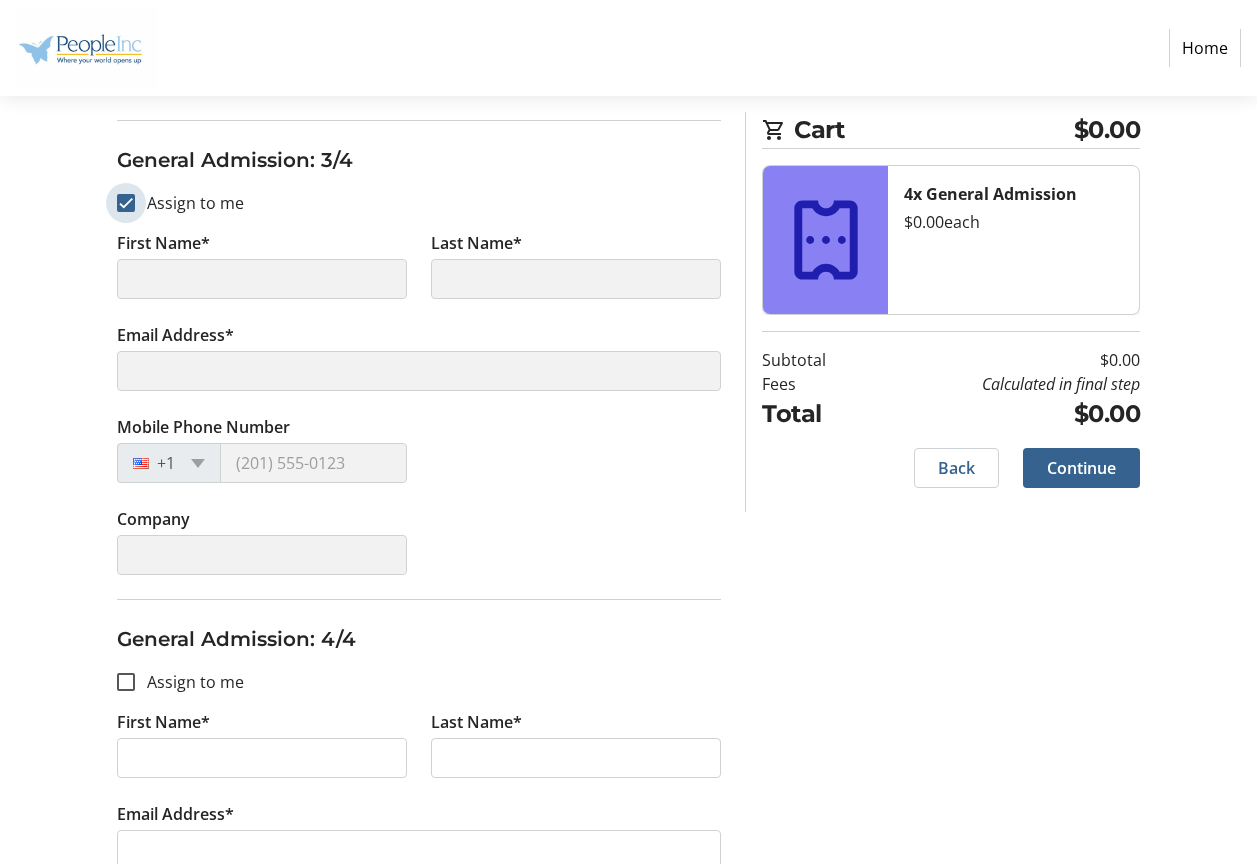 type on "[PERSON_NAME]" 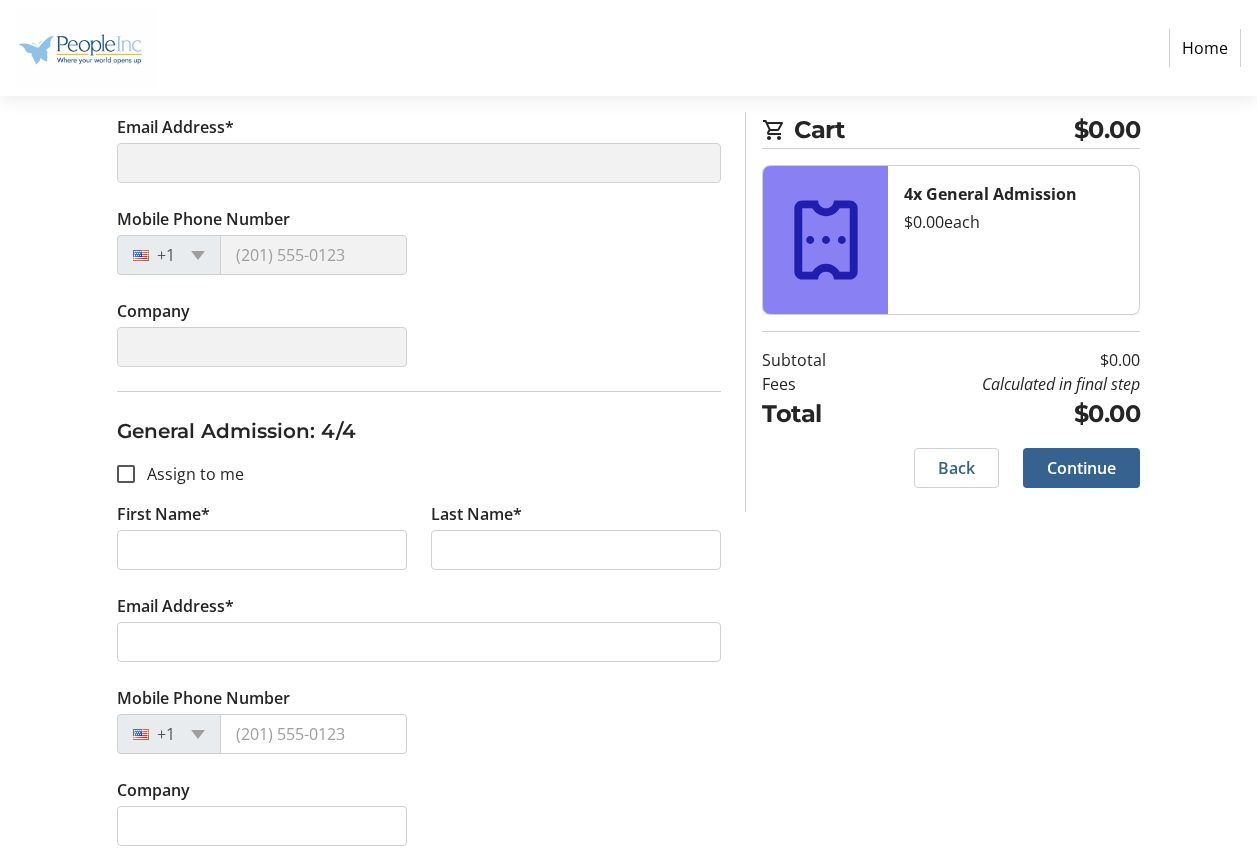 scroll, scrollTop: 1414, scrollLeft: 0, axis: vertical 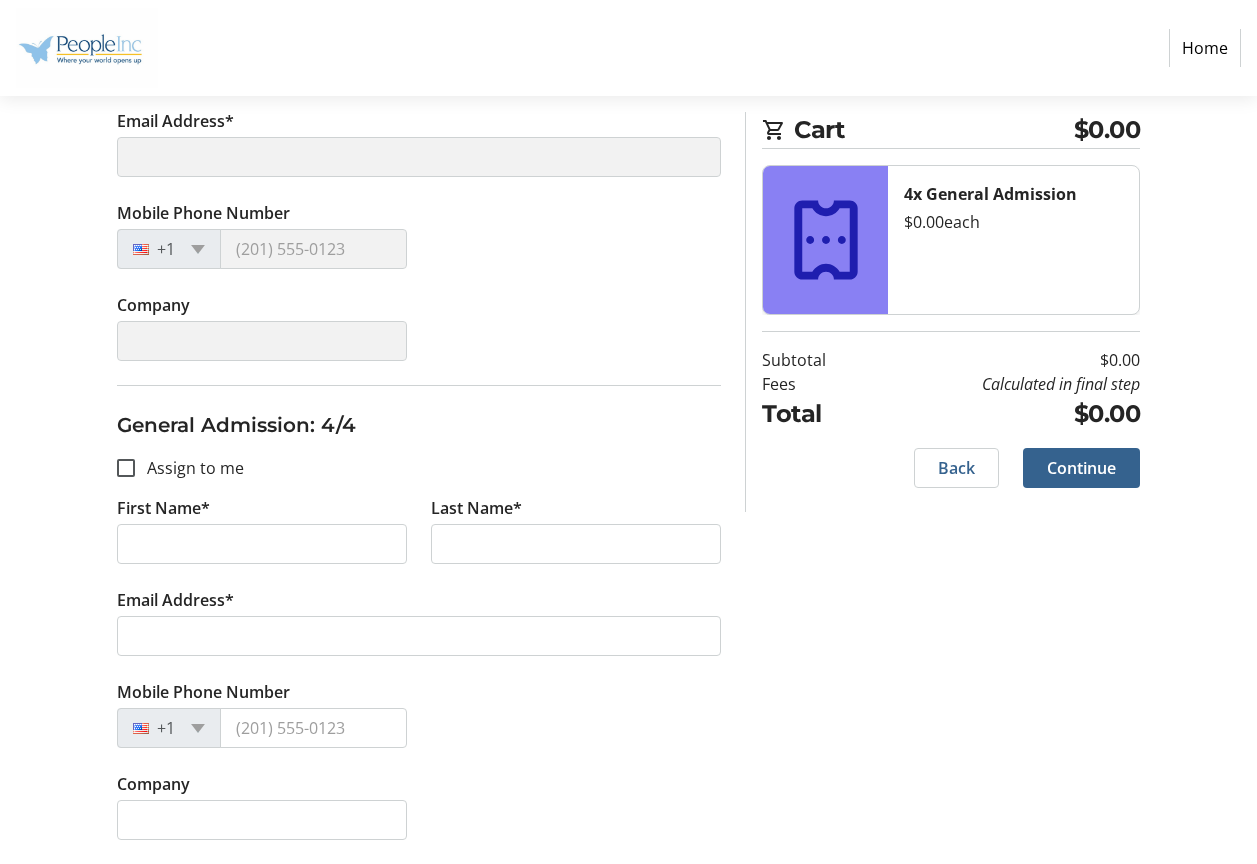 type on "[PERSON_NAME]" 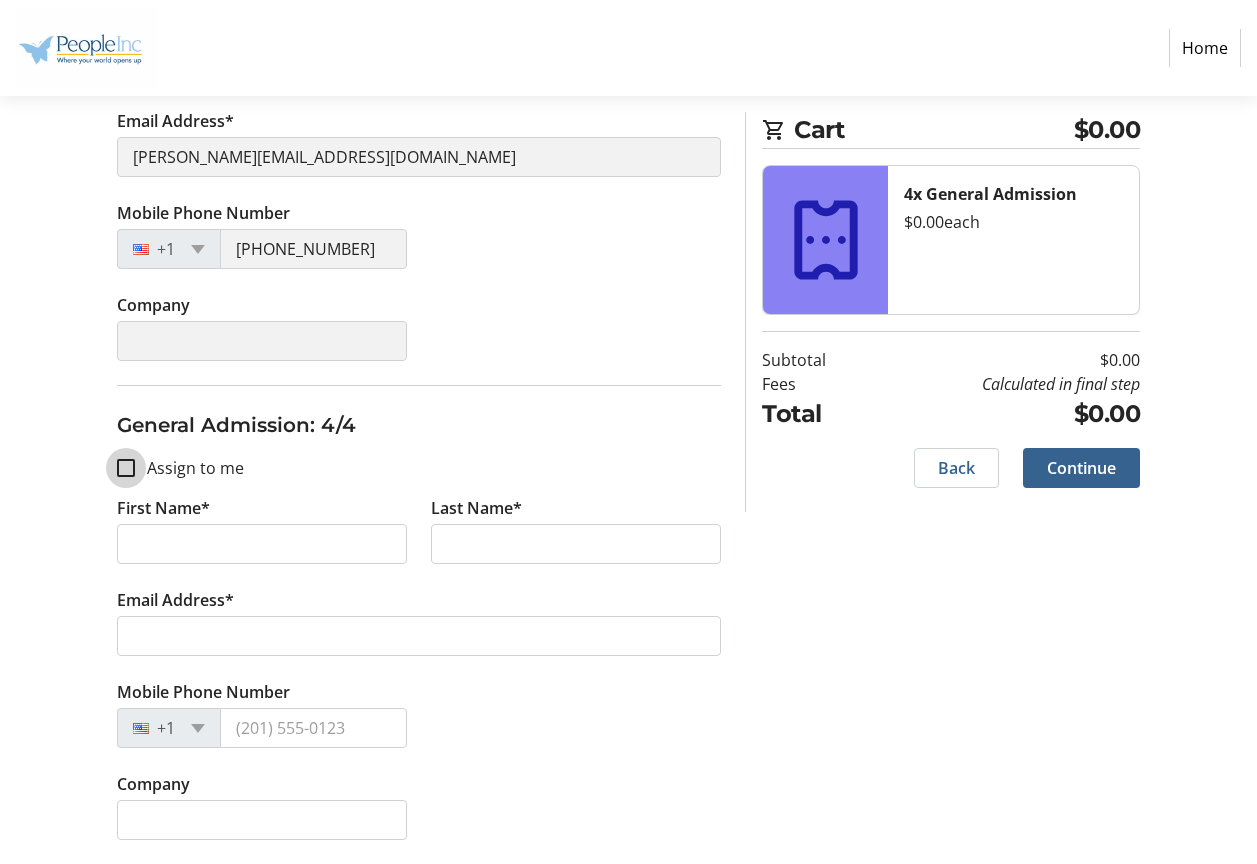 click on "Assign to me" at bounding box center [126, 468] 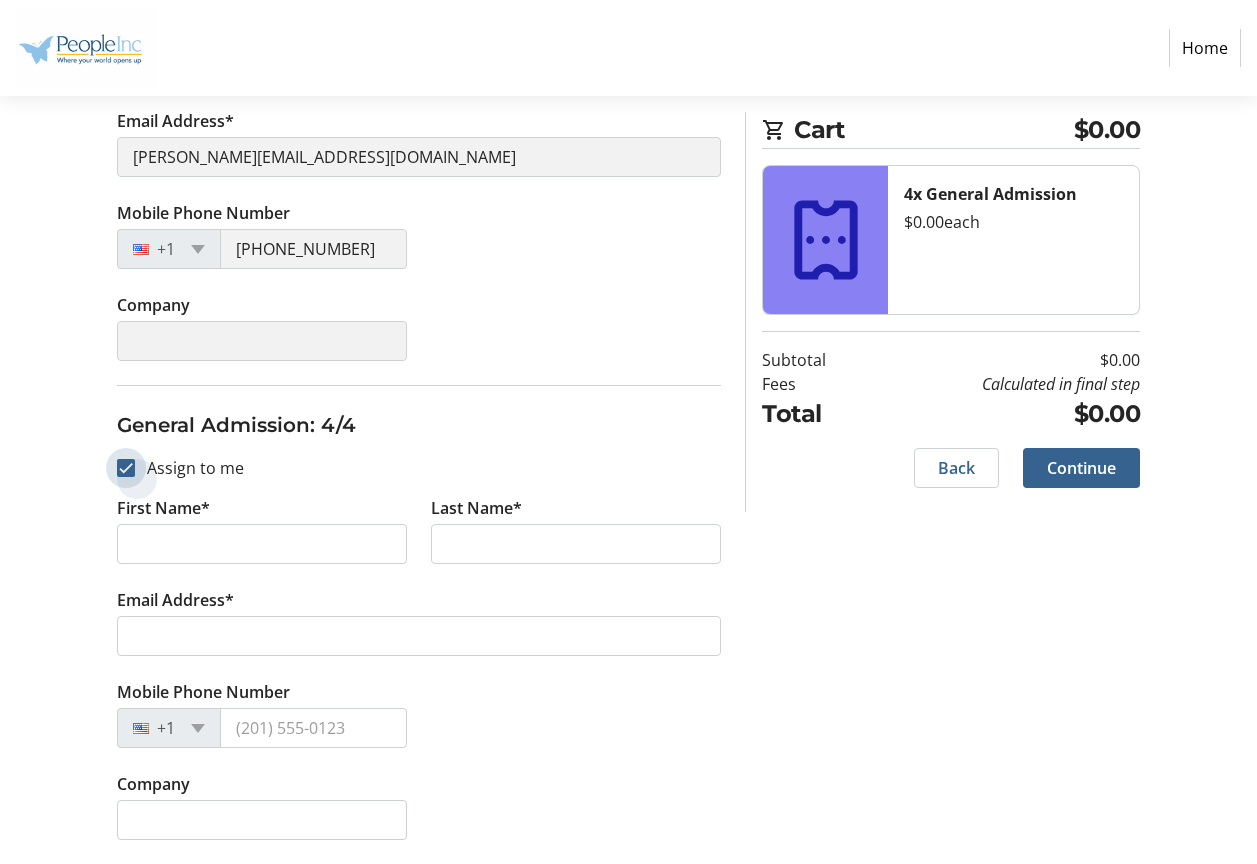 checkbox on "true" 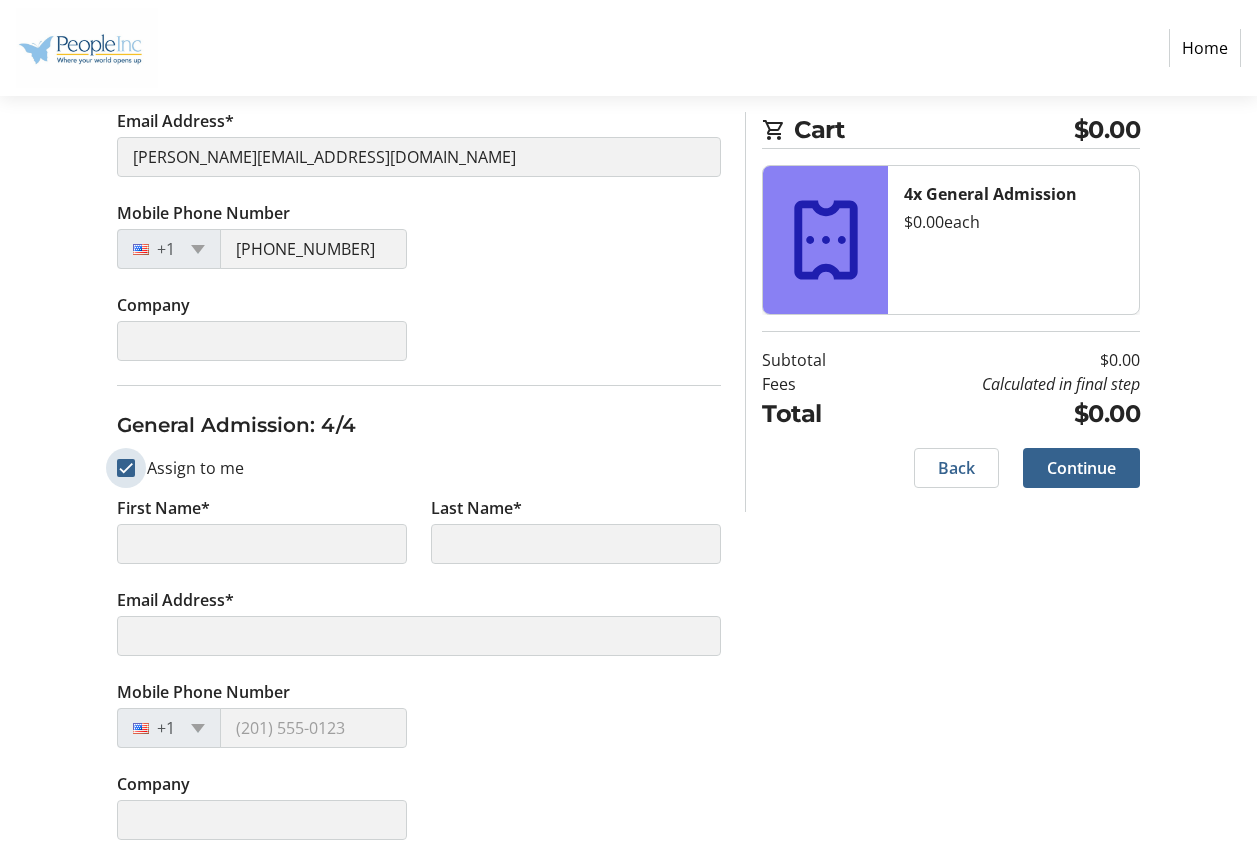 type on "[PERSON_NAME]" 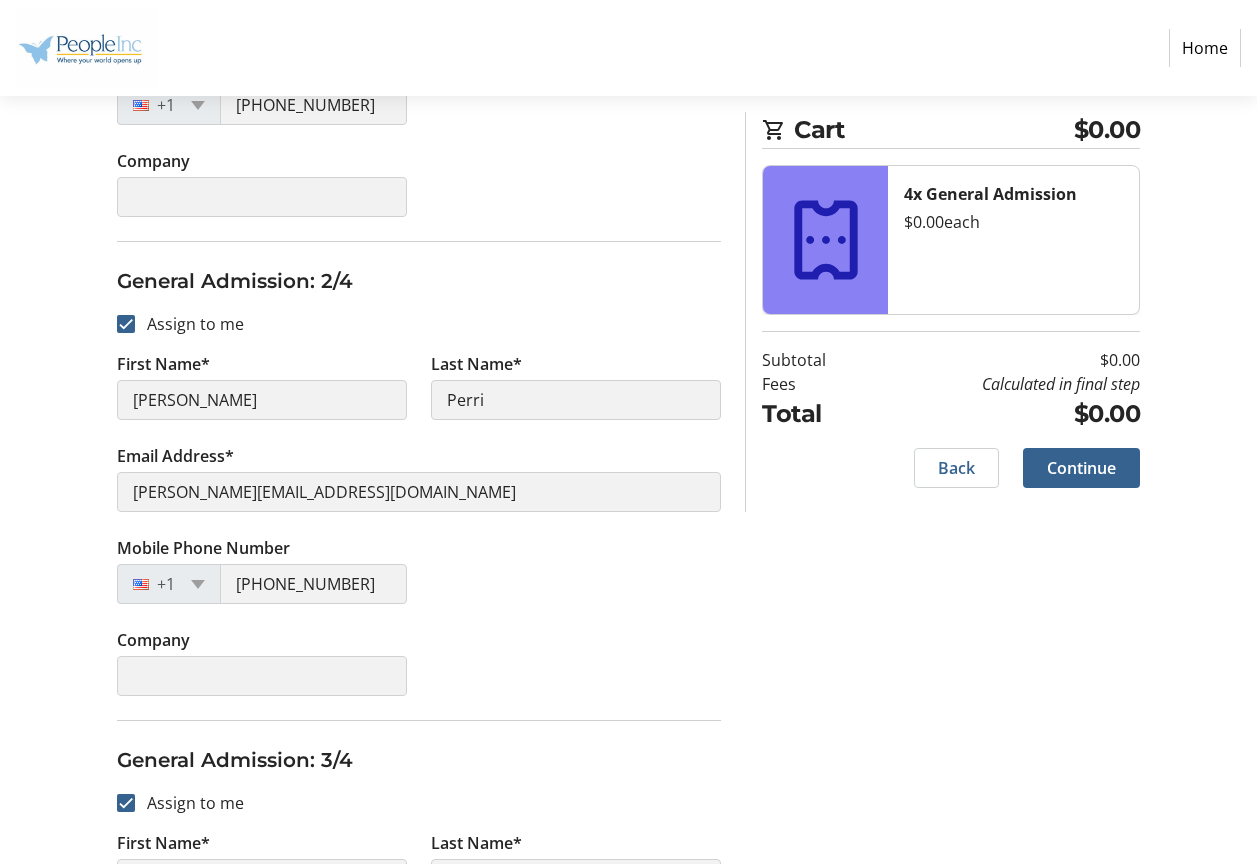scroll, scrollTop: 314, scrollLeft: 0, axis: vertical 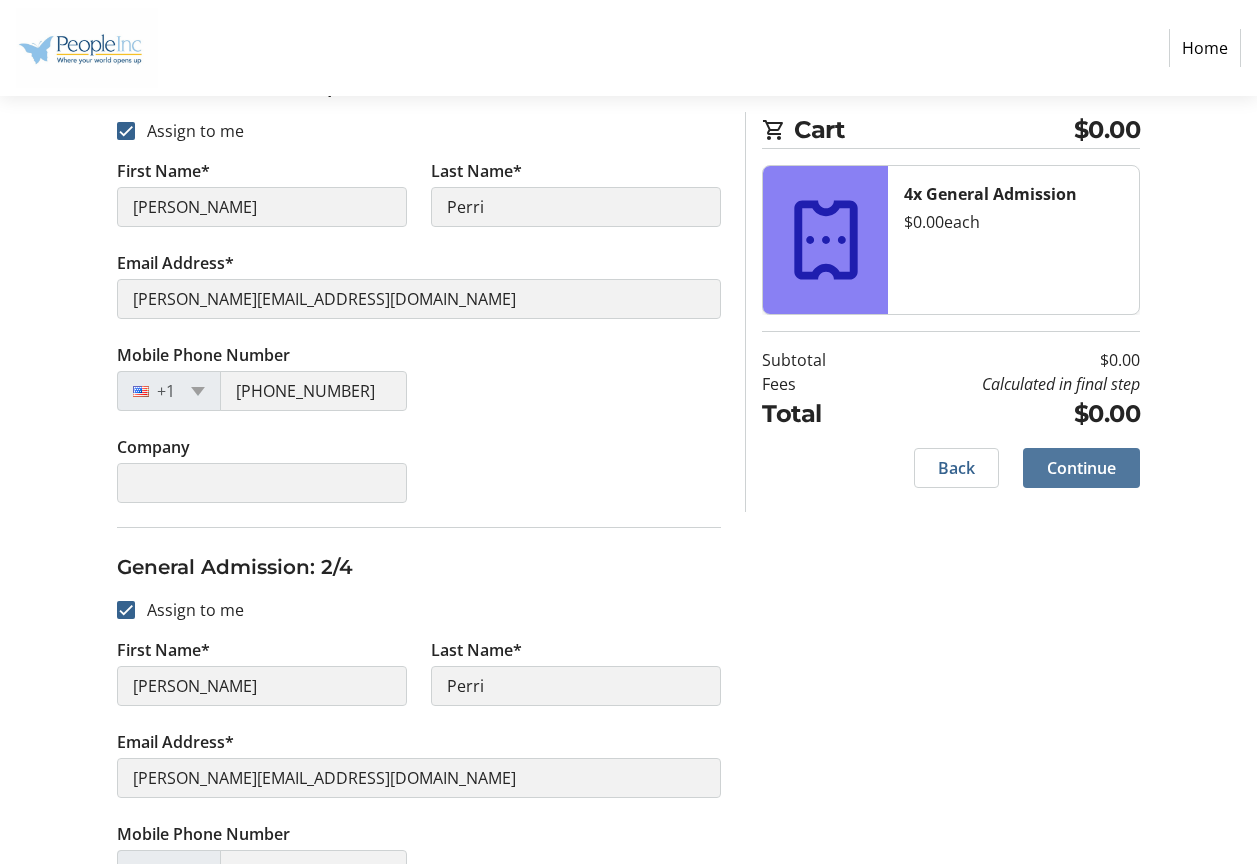 click on "Continue" 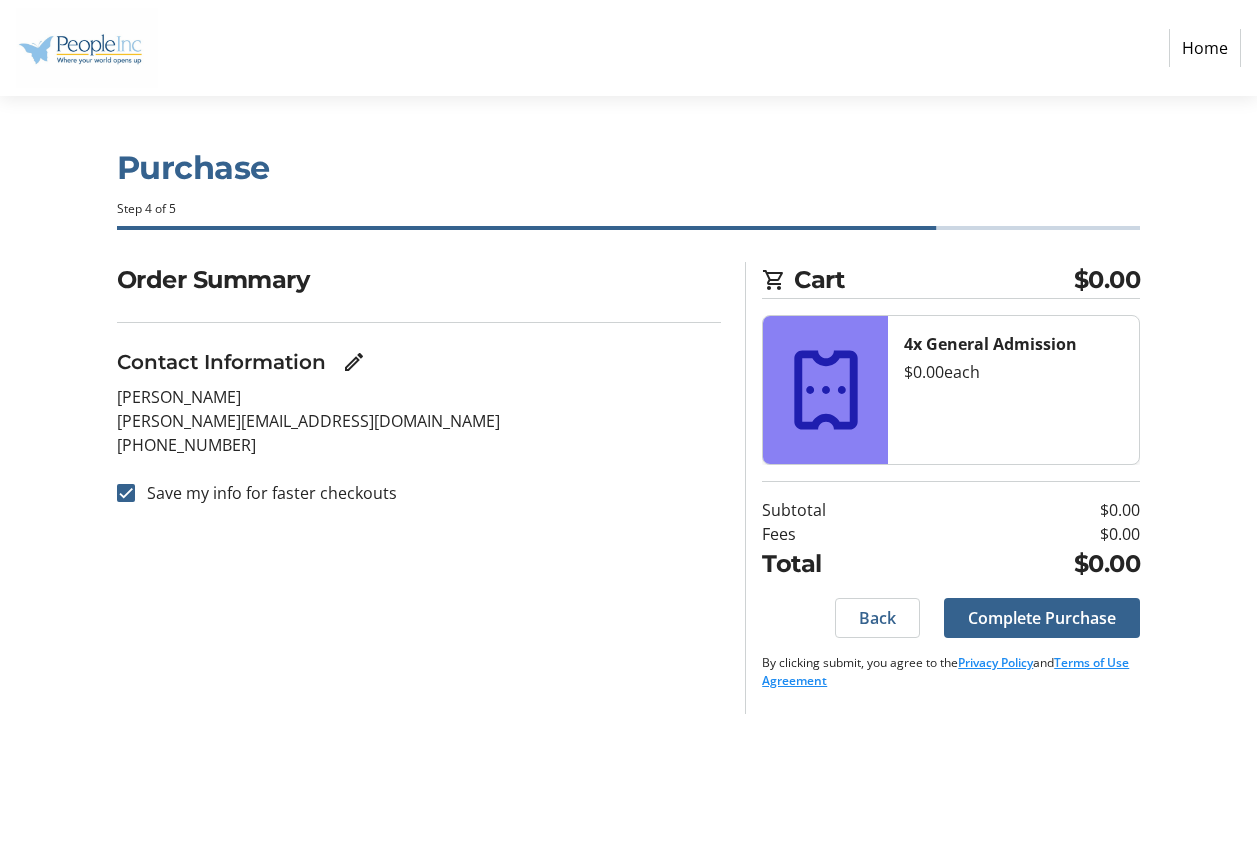 scroll, scrollTop: 0, scrollLeft: 0, axis: both 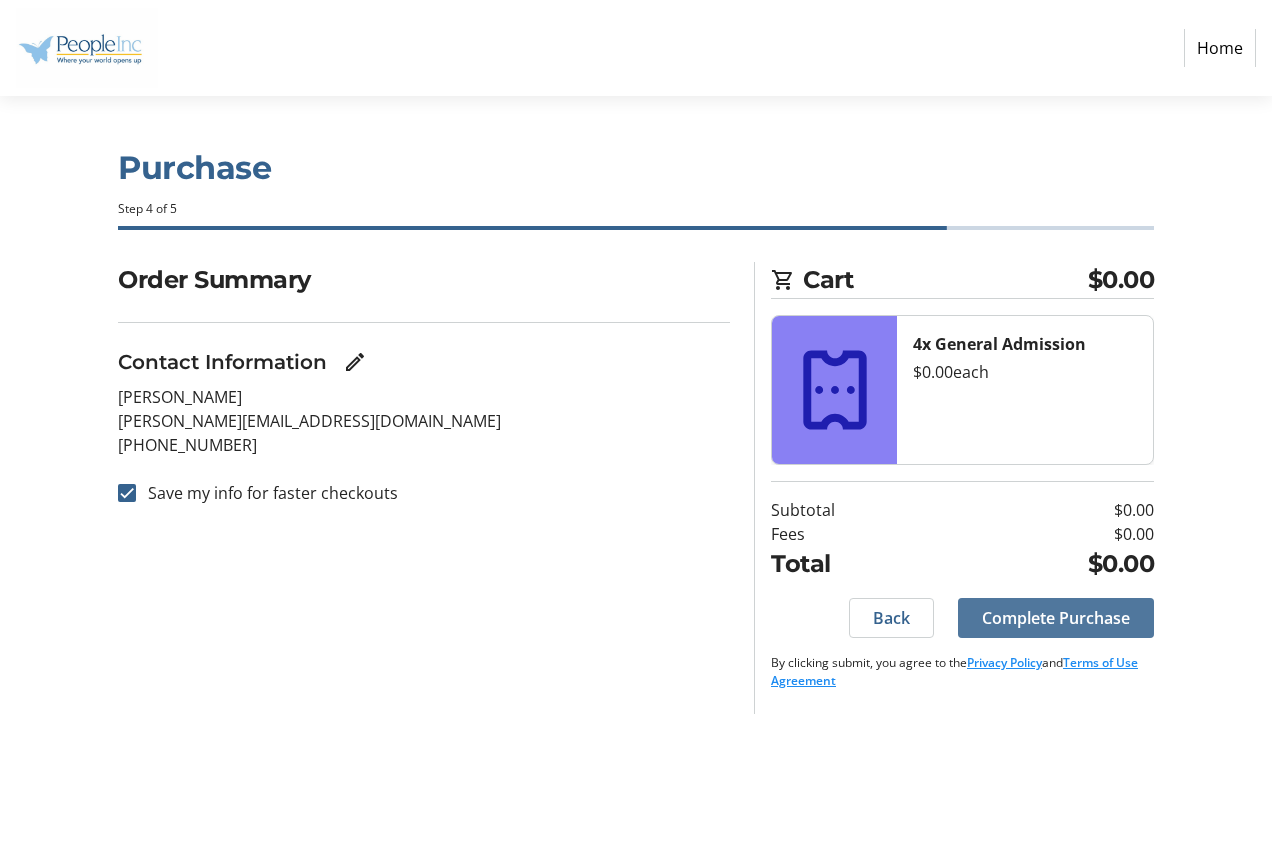 click on "Complete Purchase" 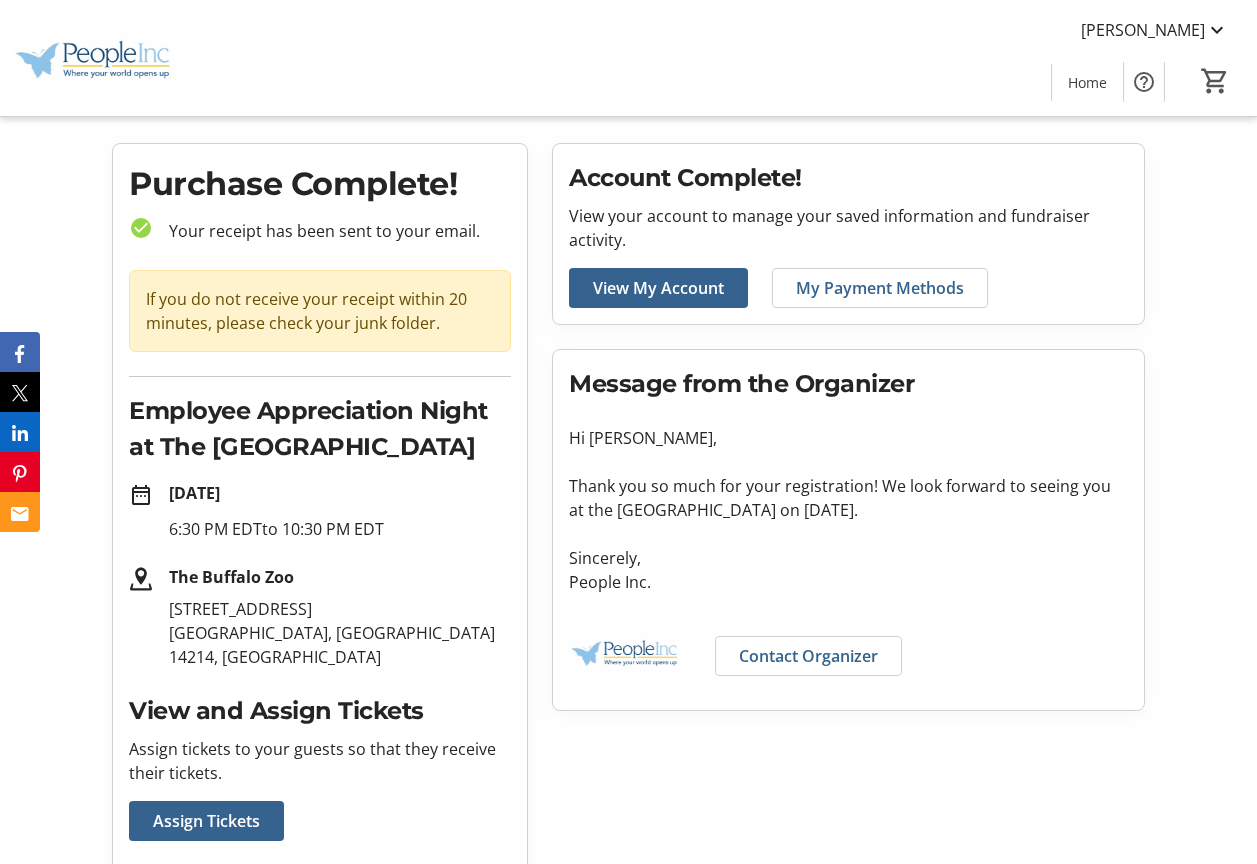 scroll, scrollTop: 100, scrollLeft: 0, axis: vertical 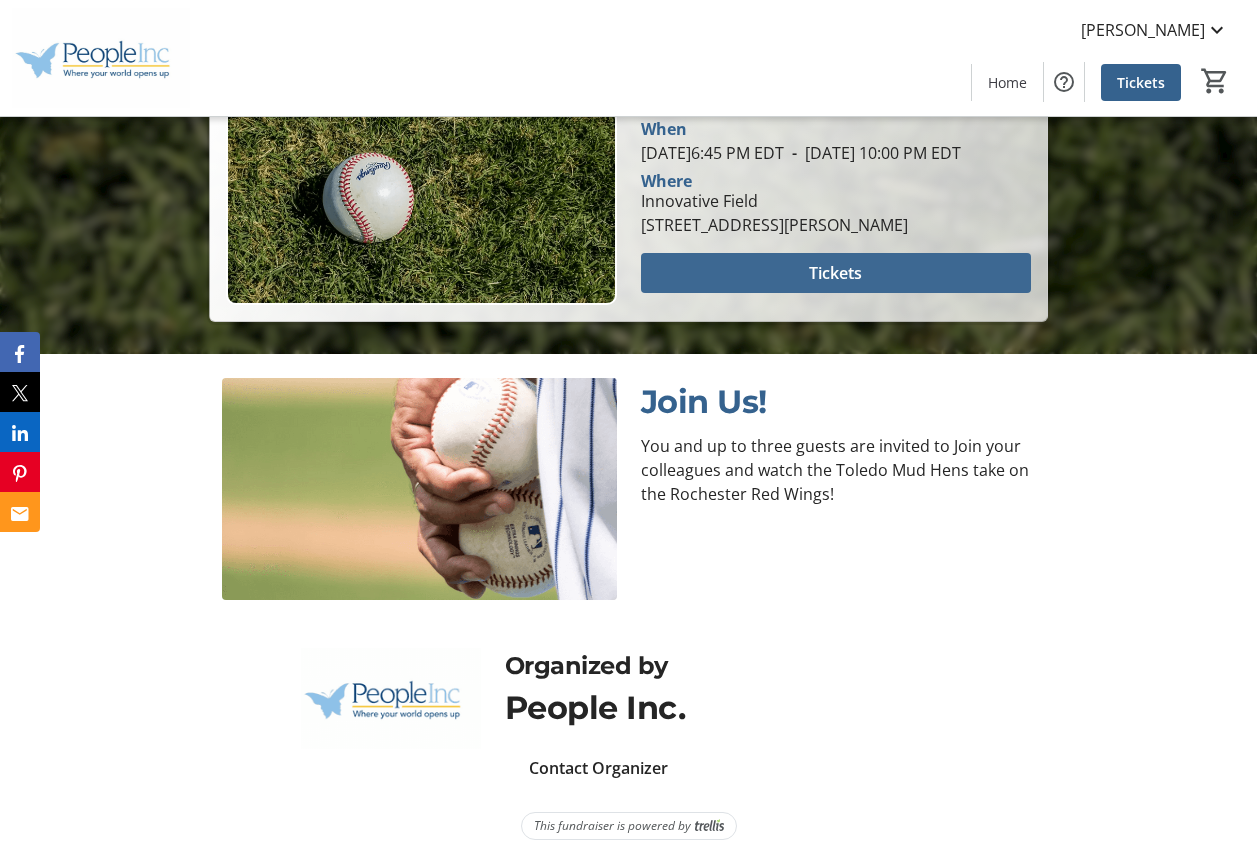 click at bounding box center [836, 273] 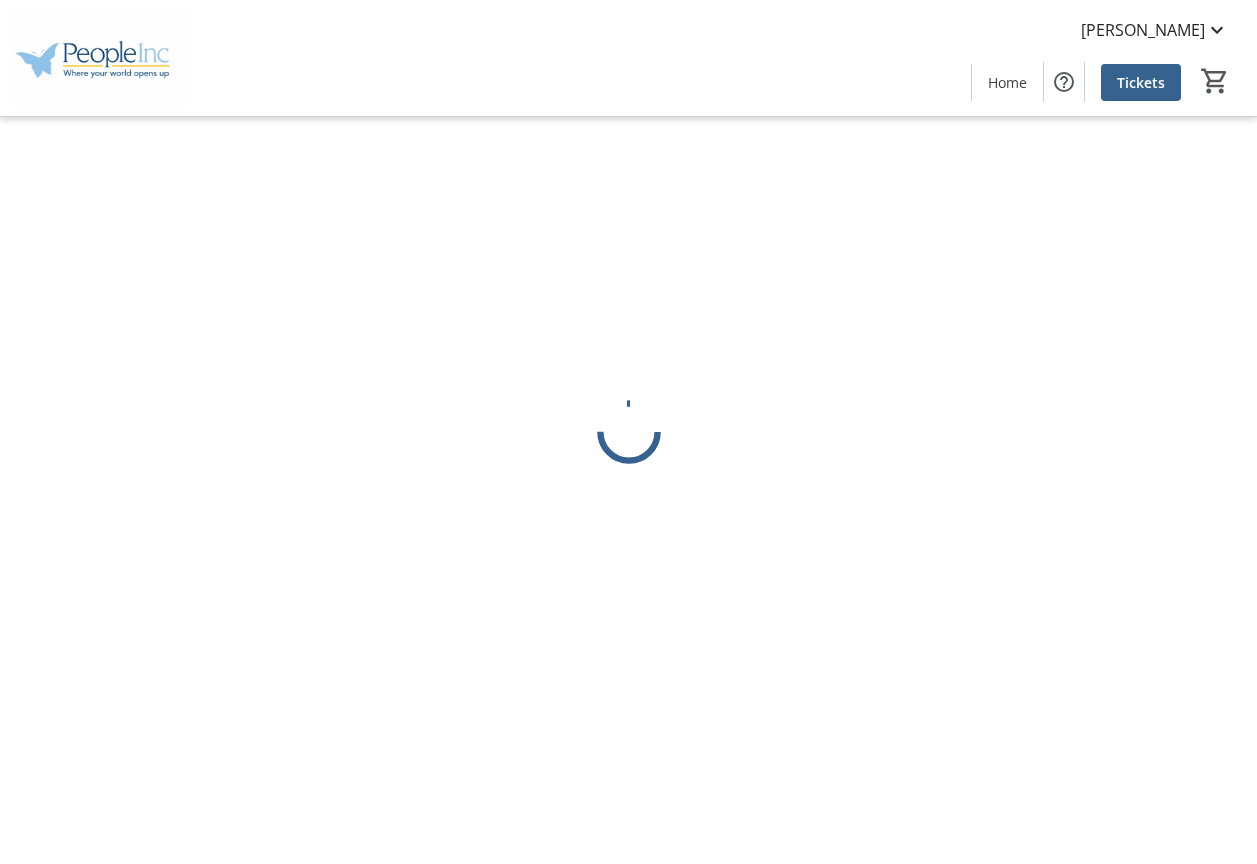 scroll, scrollTop: 0, scrollLeft: 0, axis: both 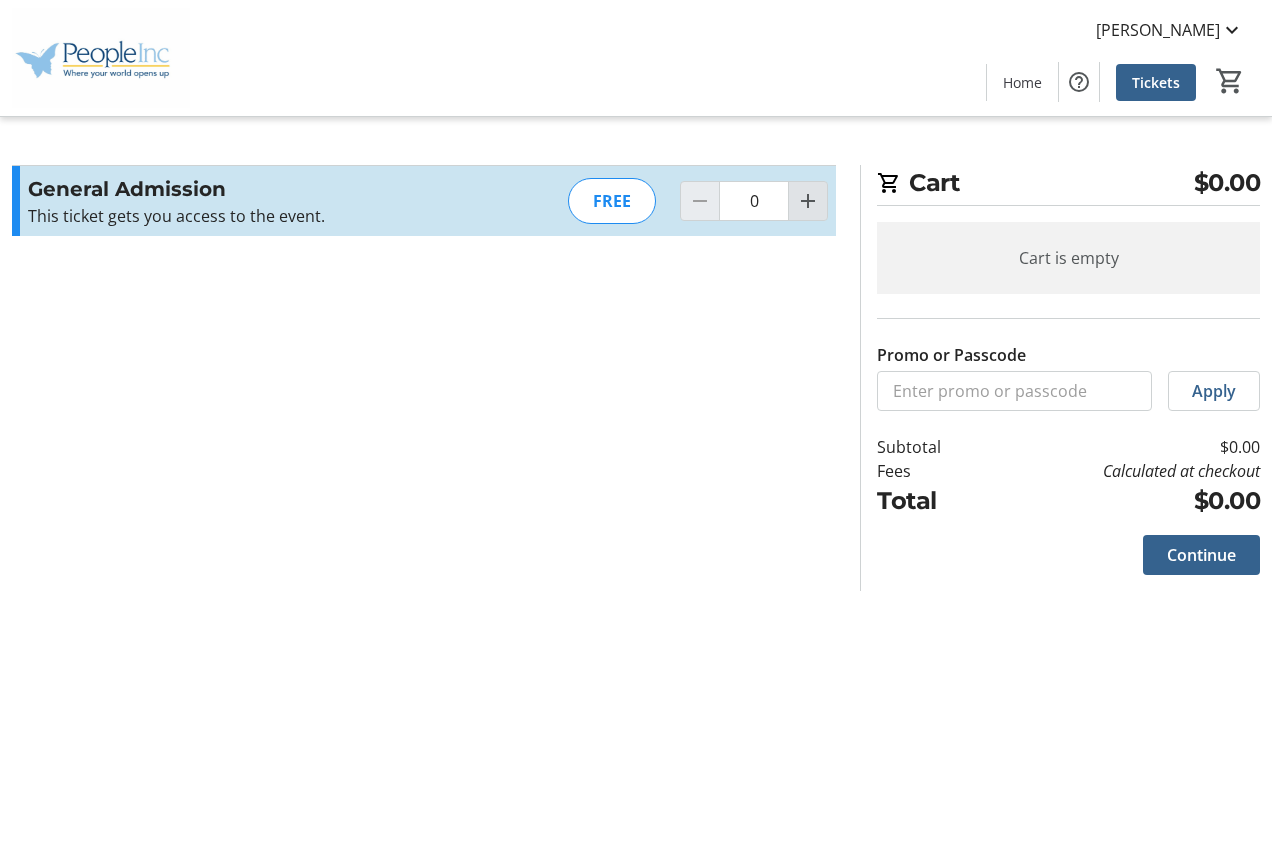 click 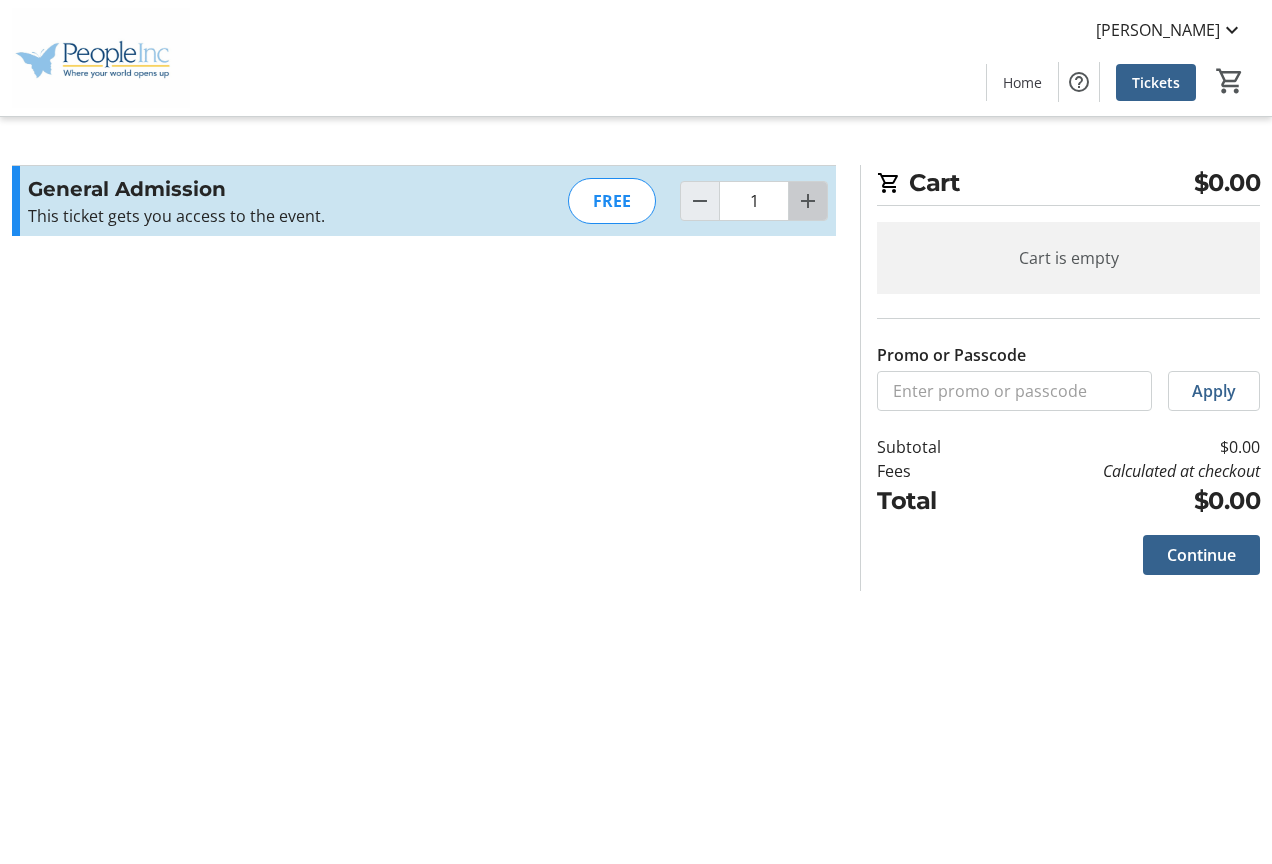 click 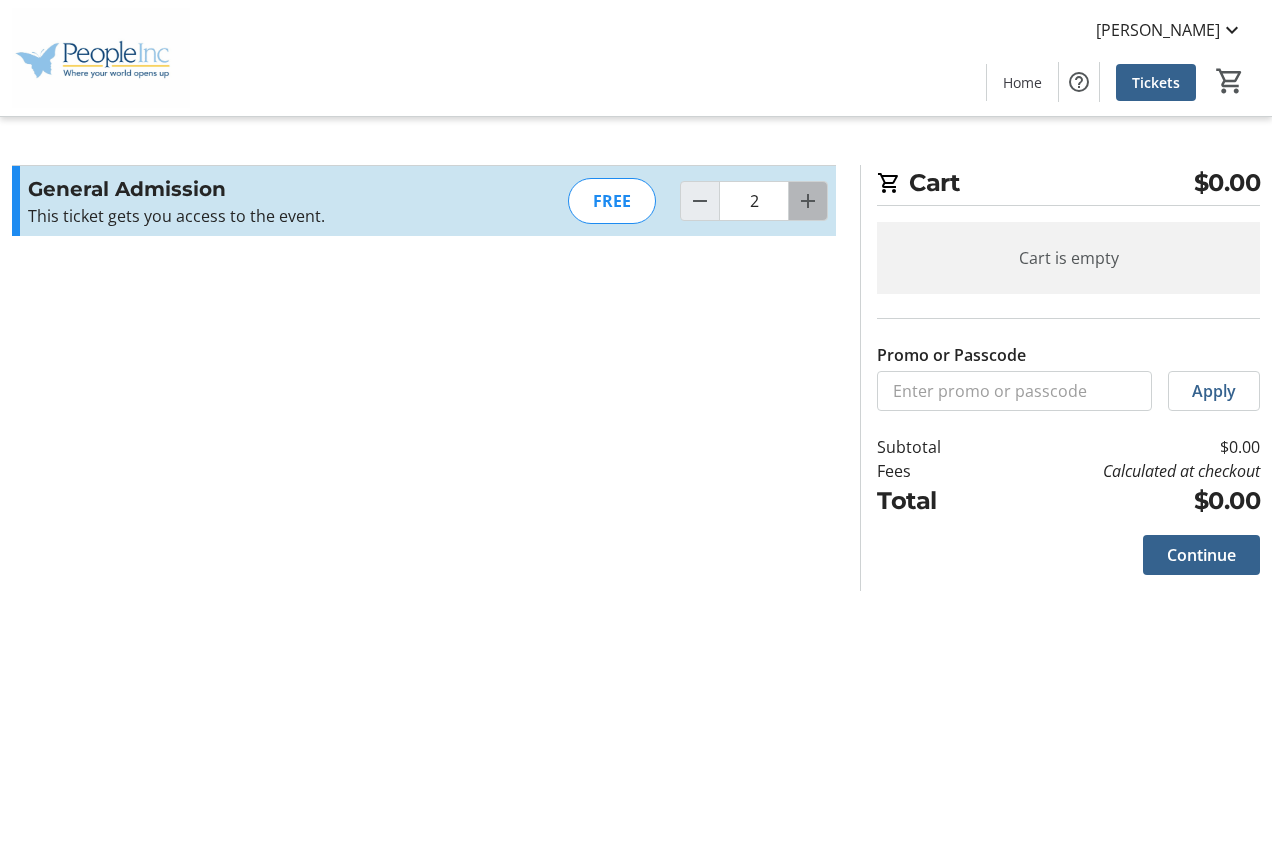 click 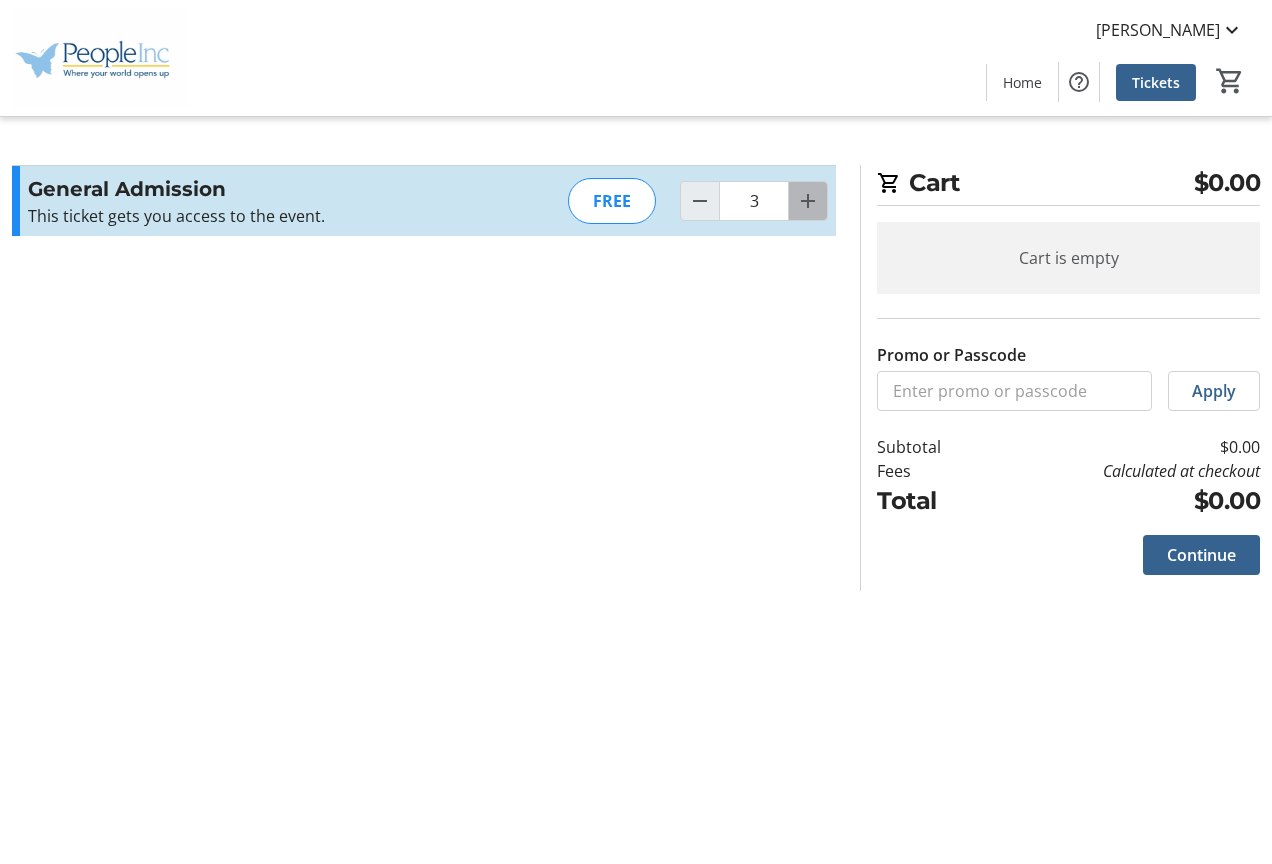 click 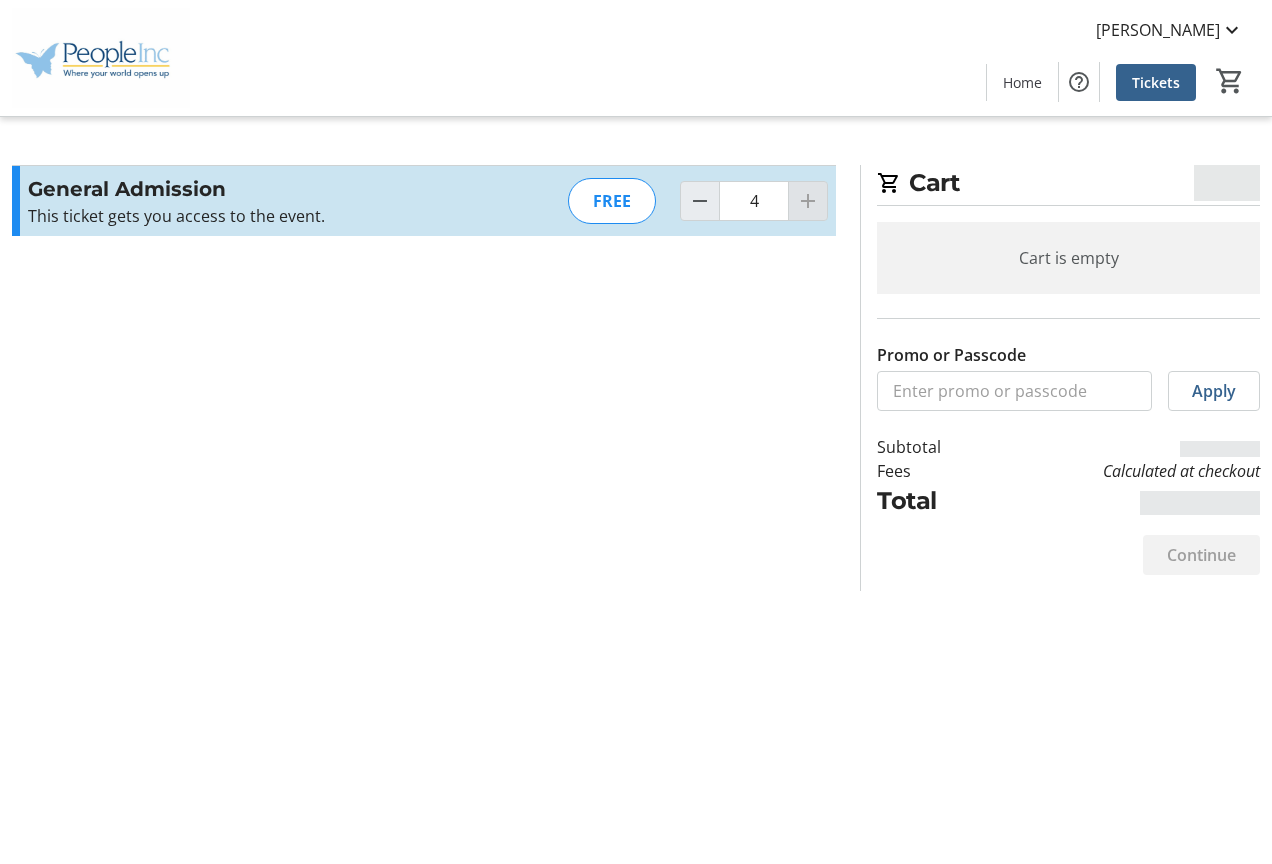 click 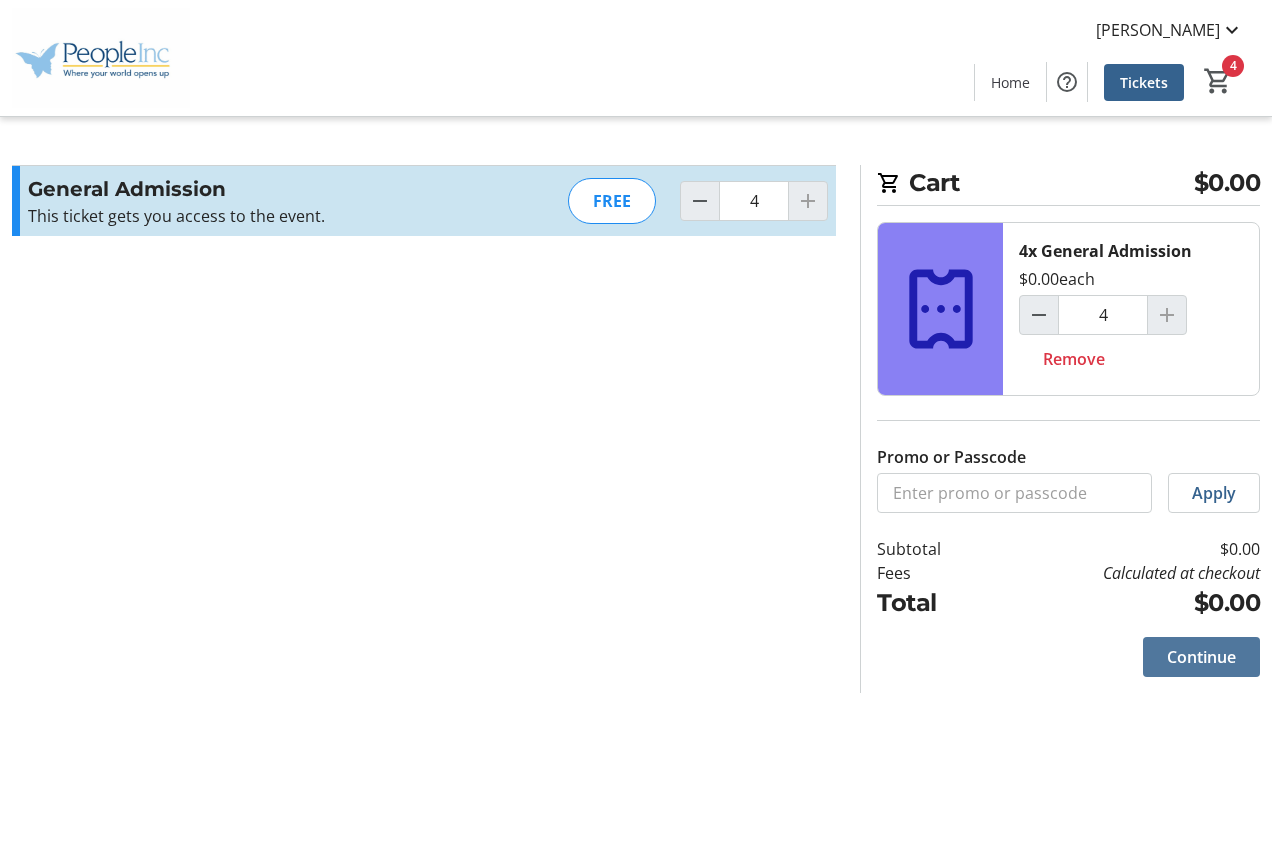 click on "Continue" 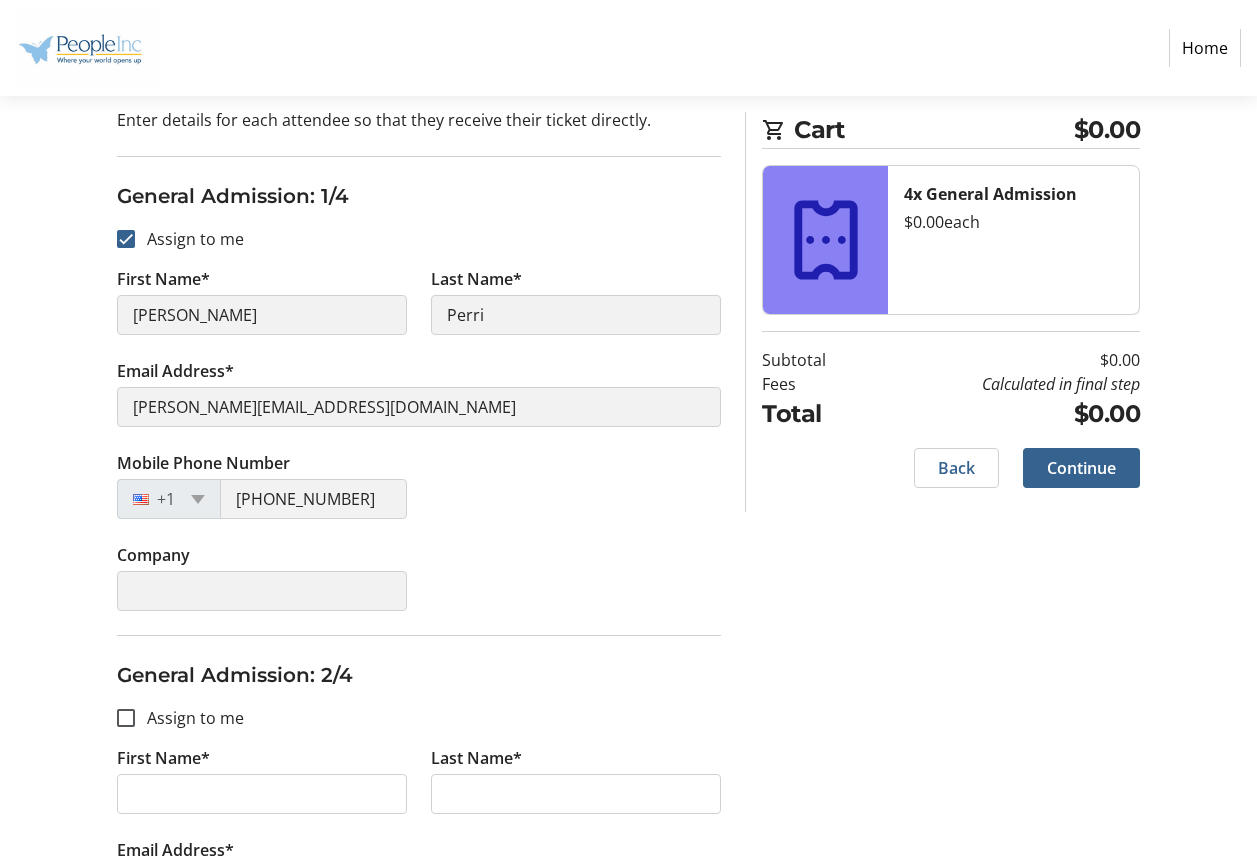 scroll, scrollTop: 400, scrollLeft: 0, axis: vertical 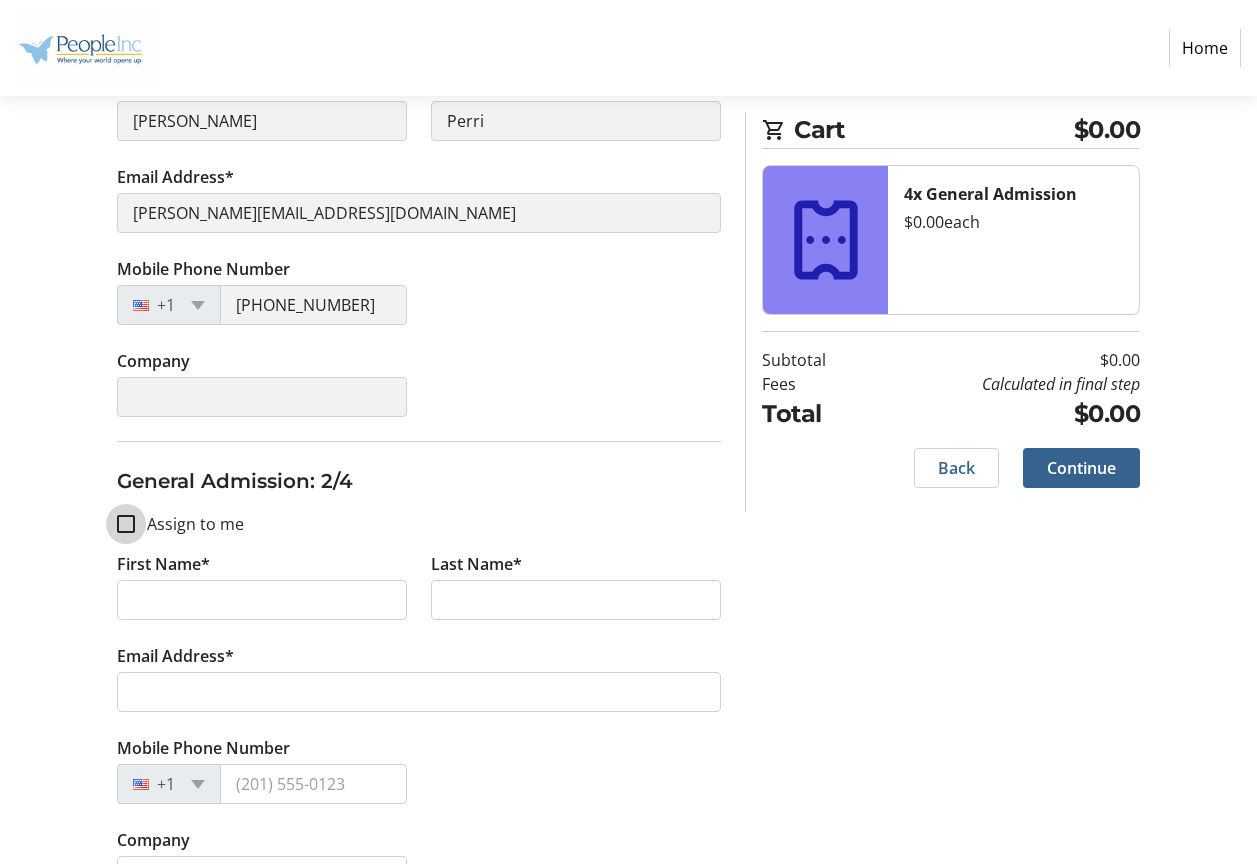 click on "Assign to me" at bounding box center [126, 524] 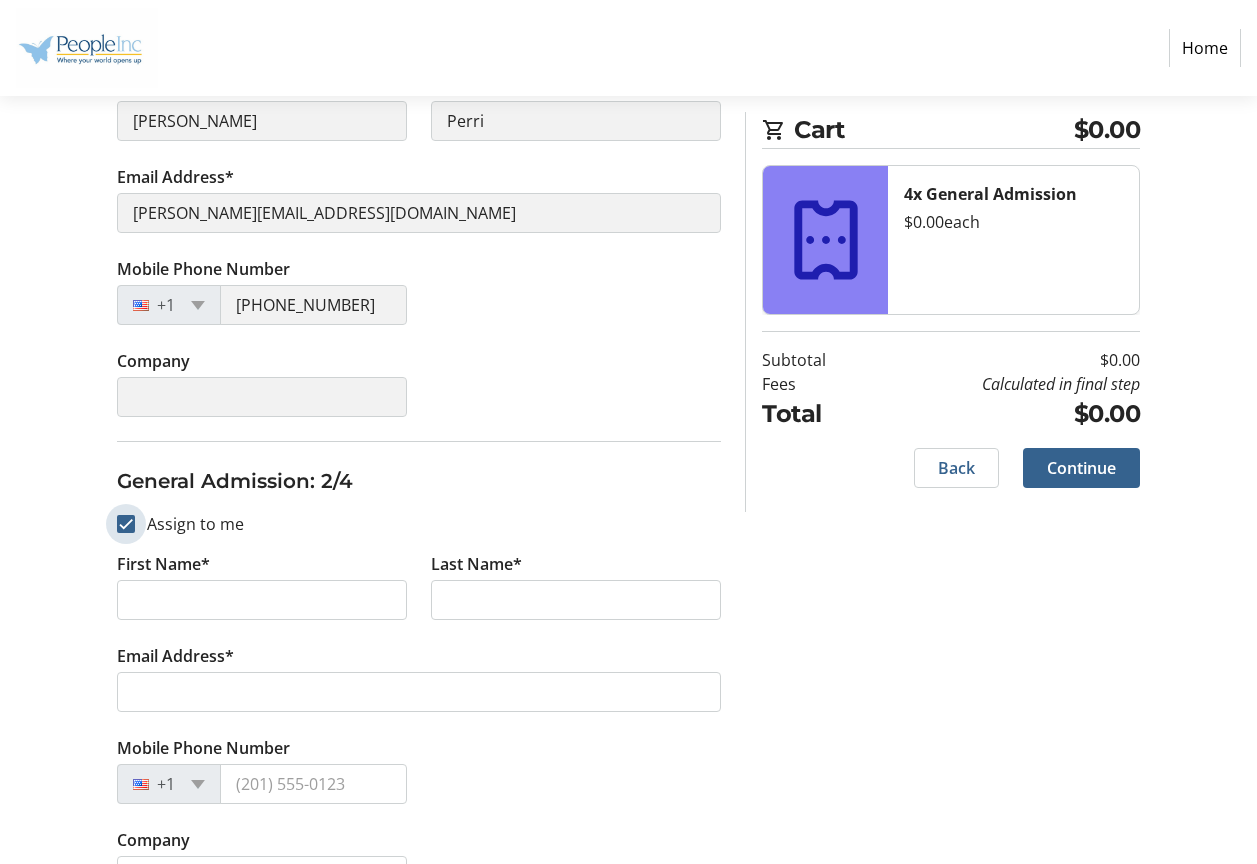 checkbox on "true" 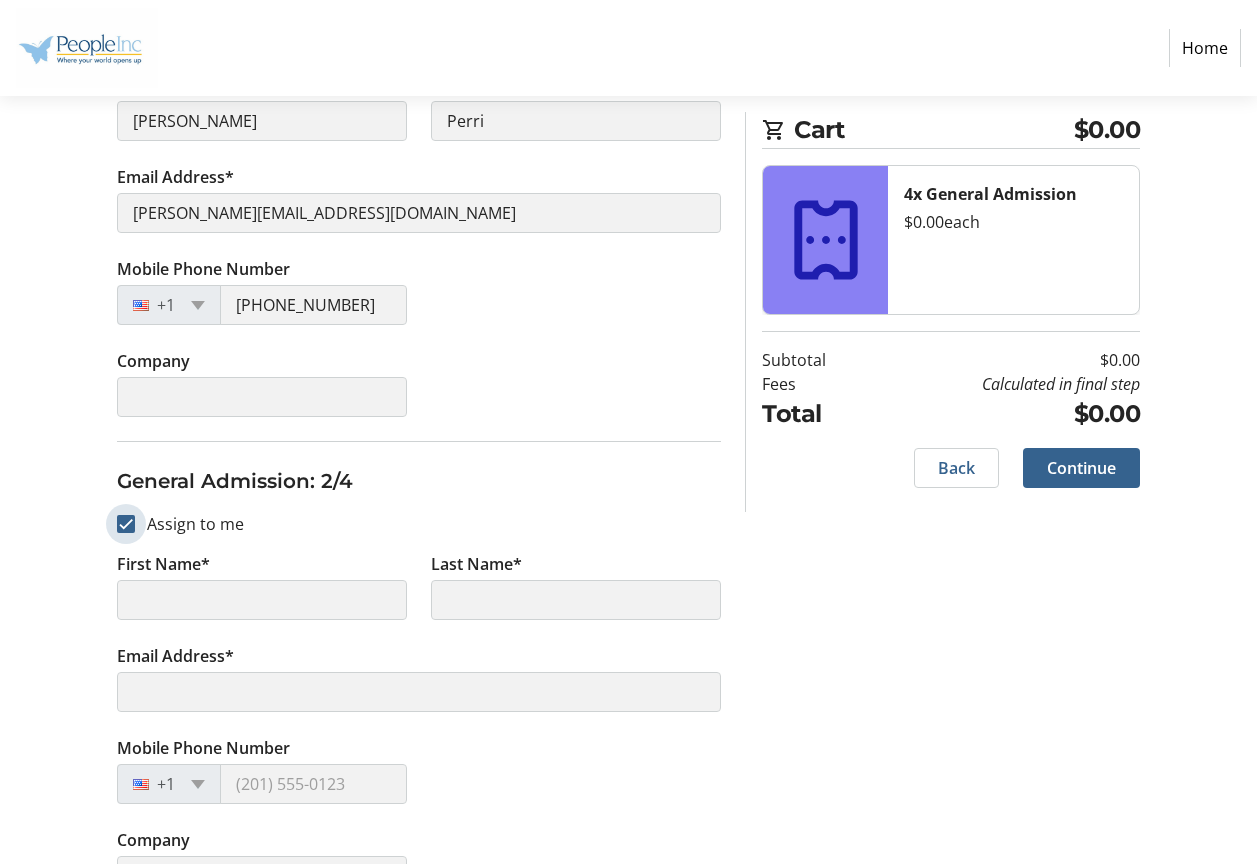 scroll, scrollTop: 800, scrollLeft: 0, axis: vertical 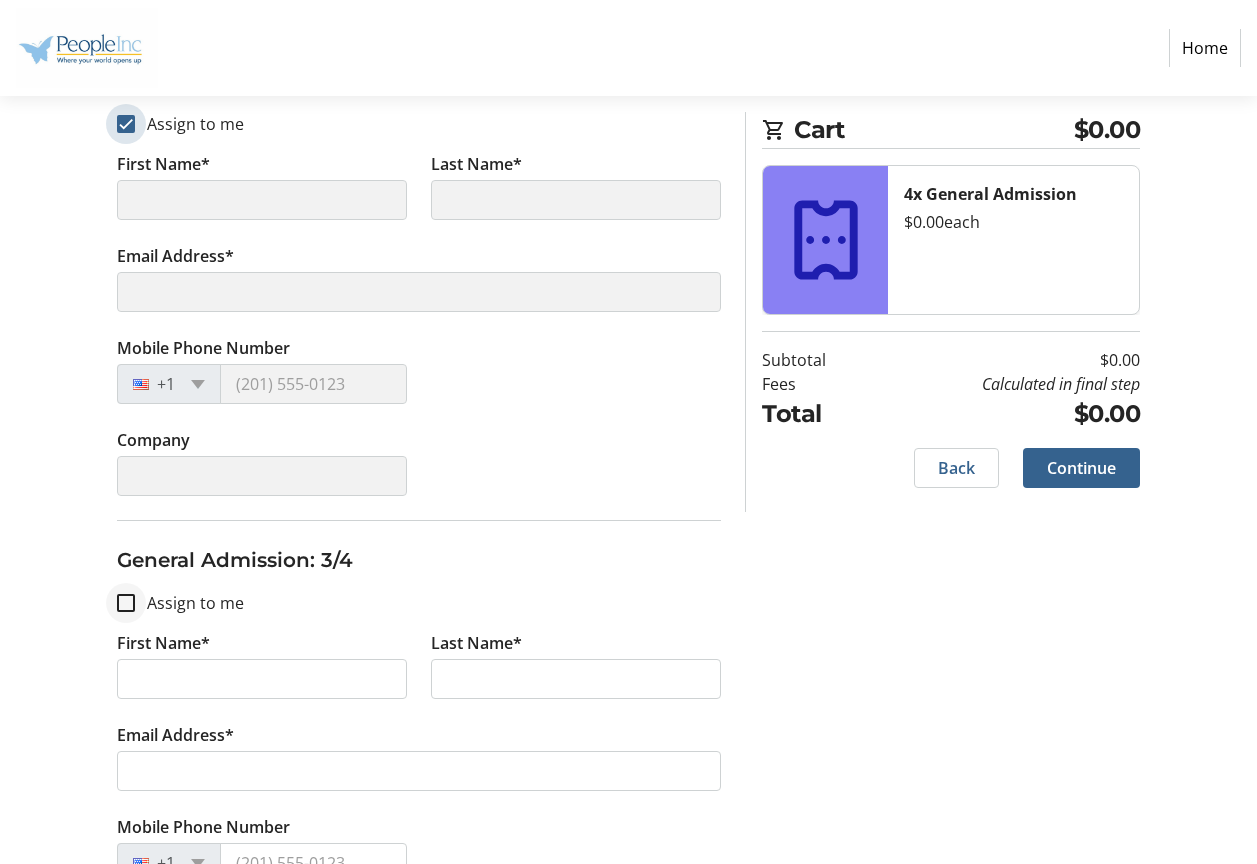 type on "[PERSON_NAME]" 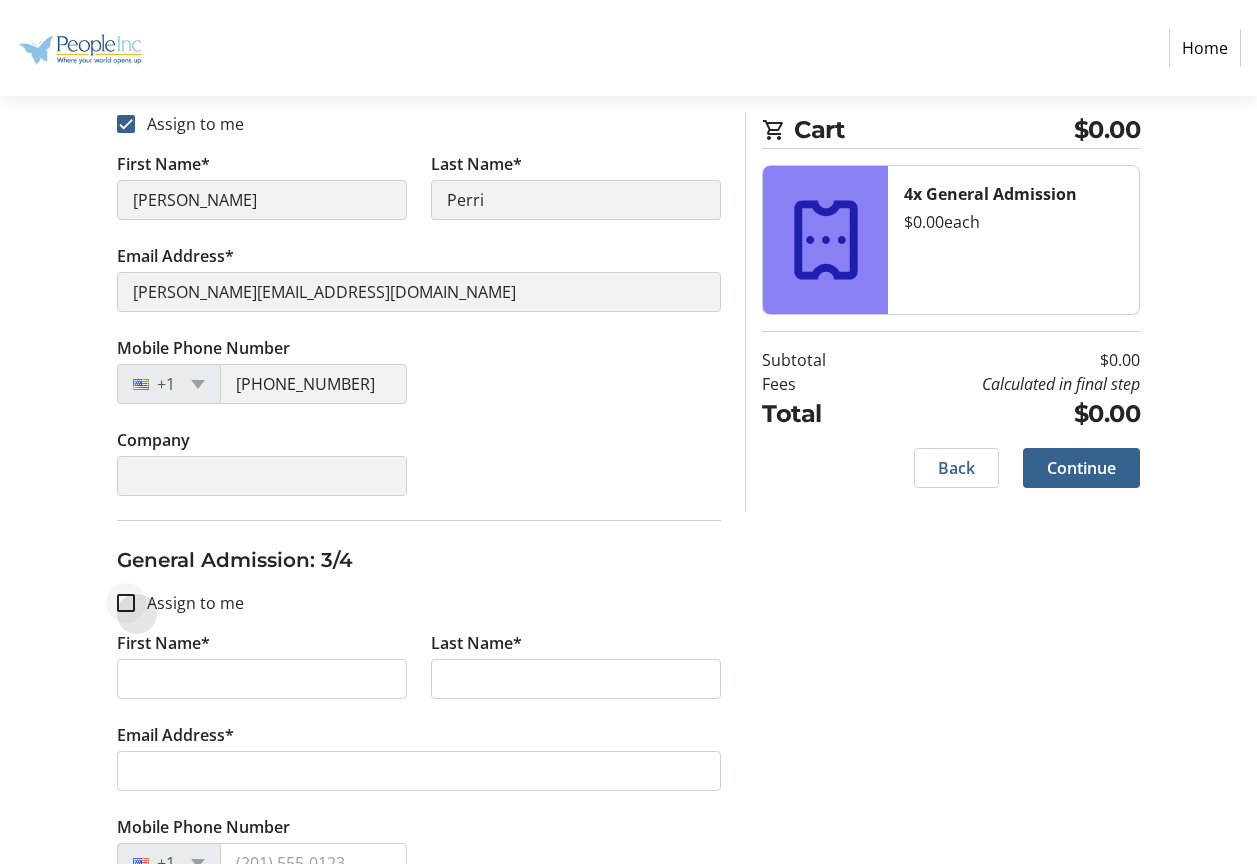 click at bounding box center (126, 603) 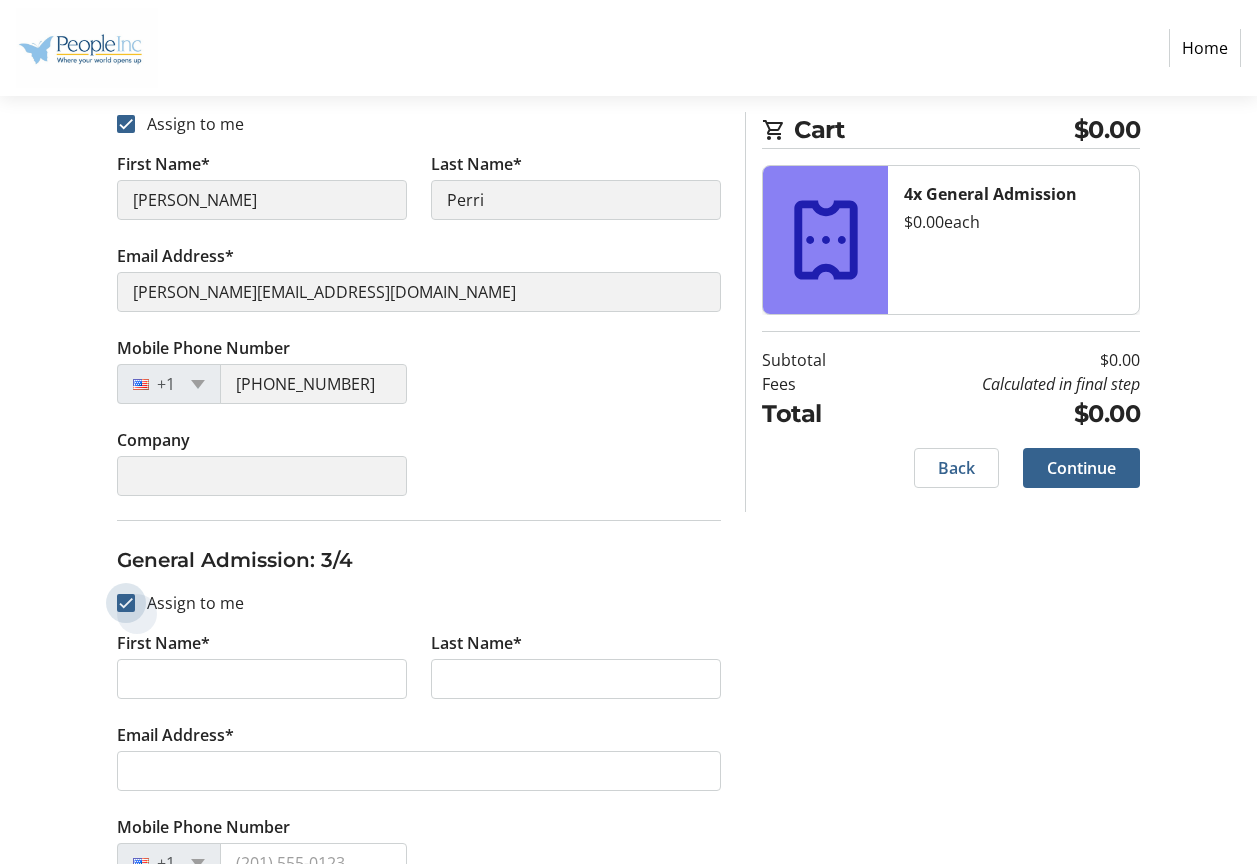 checkbox on "true" 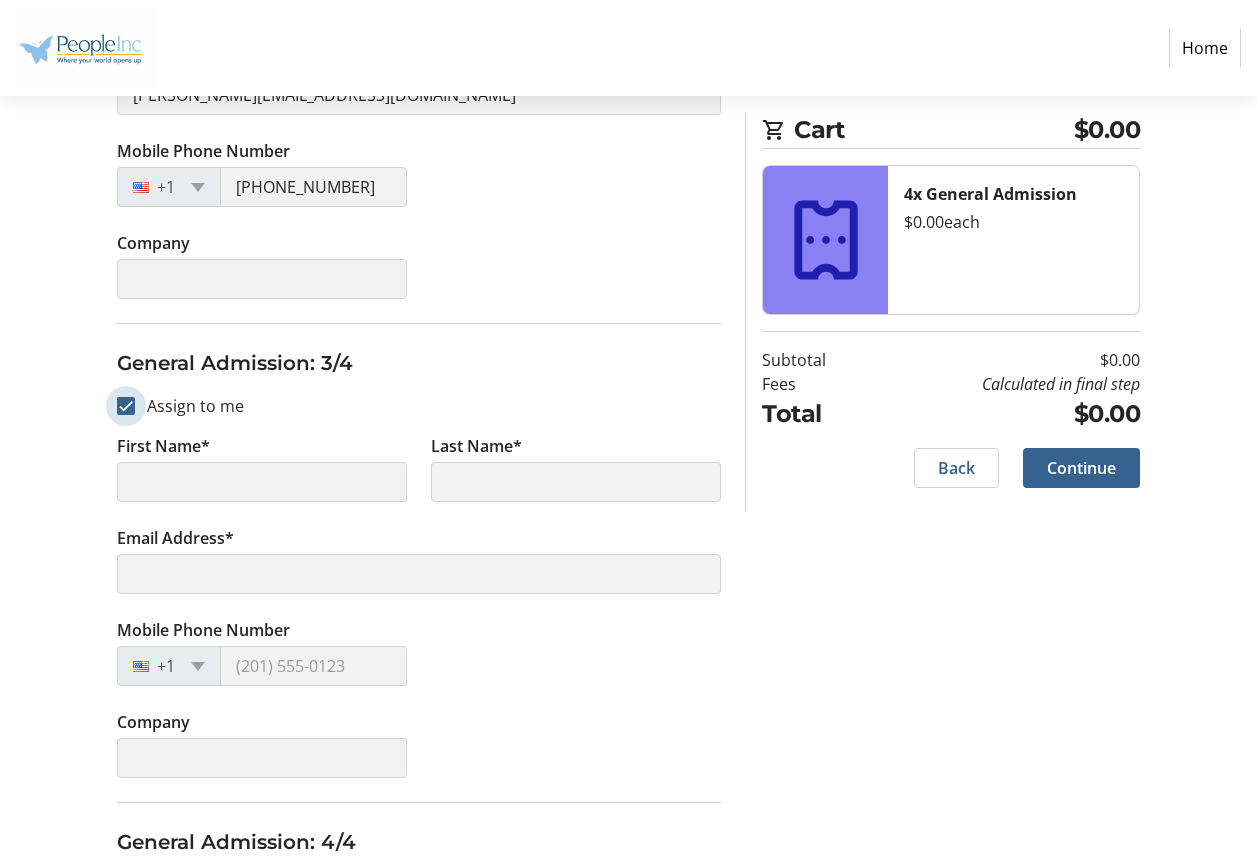 scroll, scrollTop: 1200, scrollLeft: 0, axis: vertical 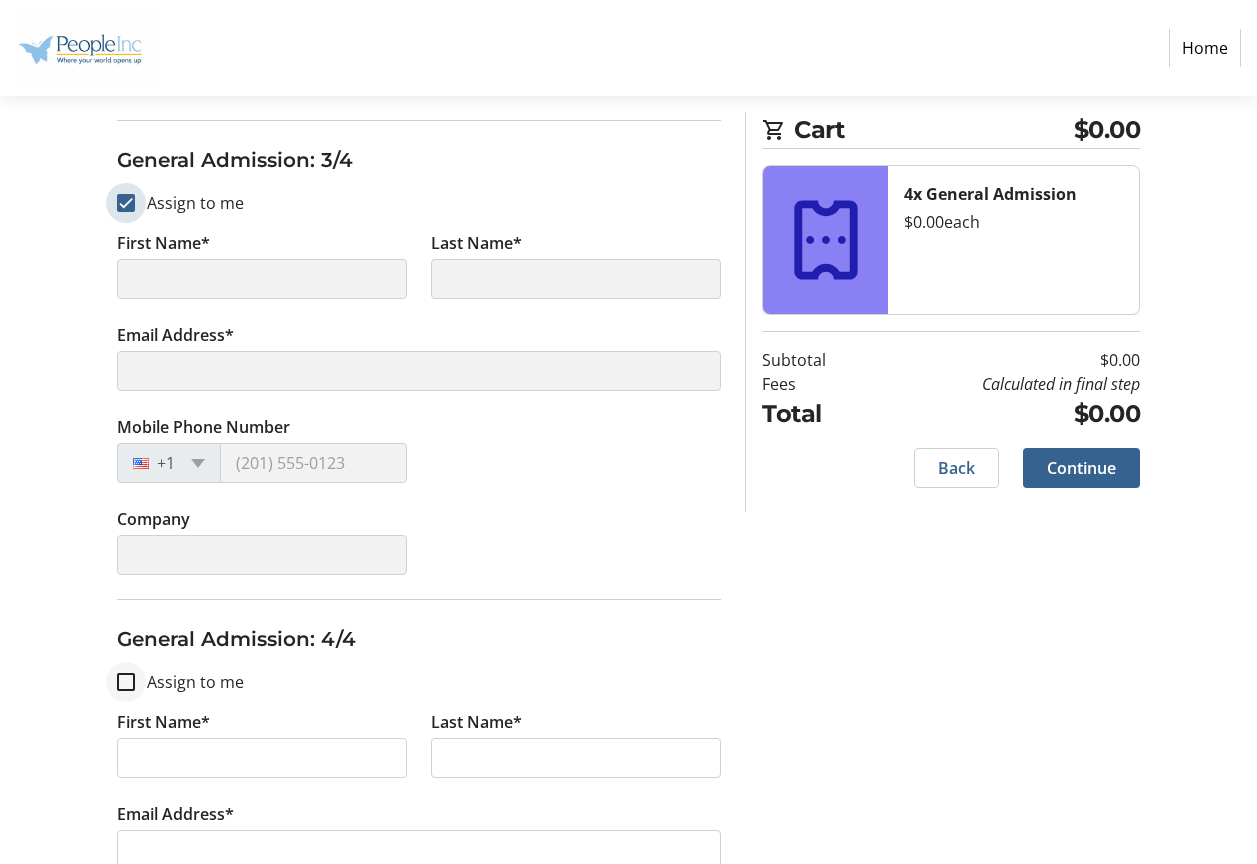 type on "[PERSON_NAME]" 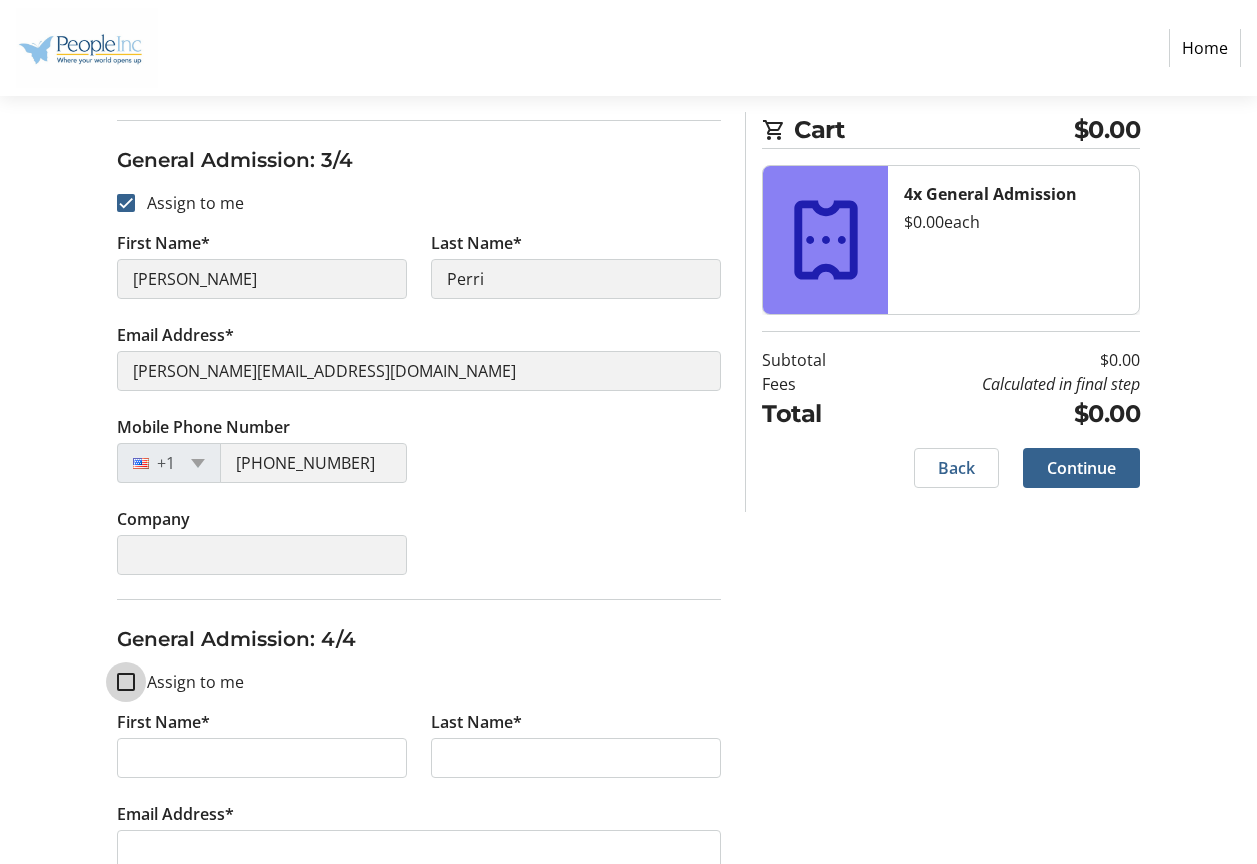 click on "Assign to me" at bounding box center [126, 682] 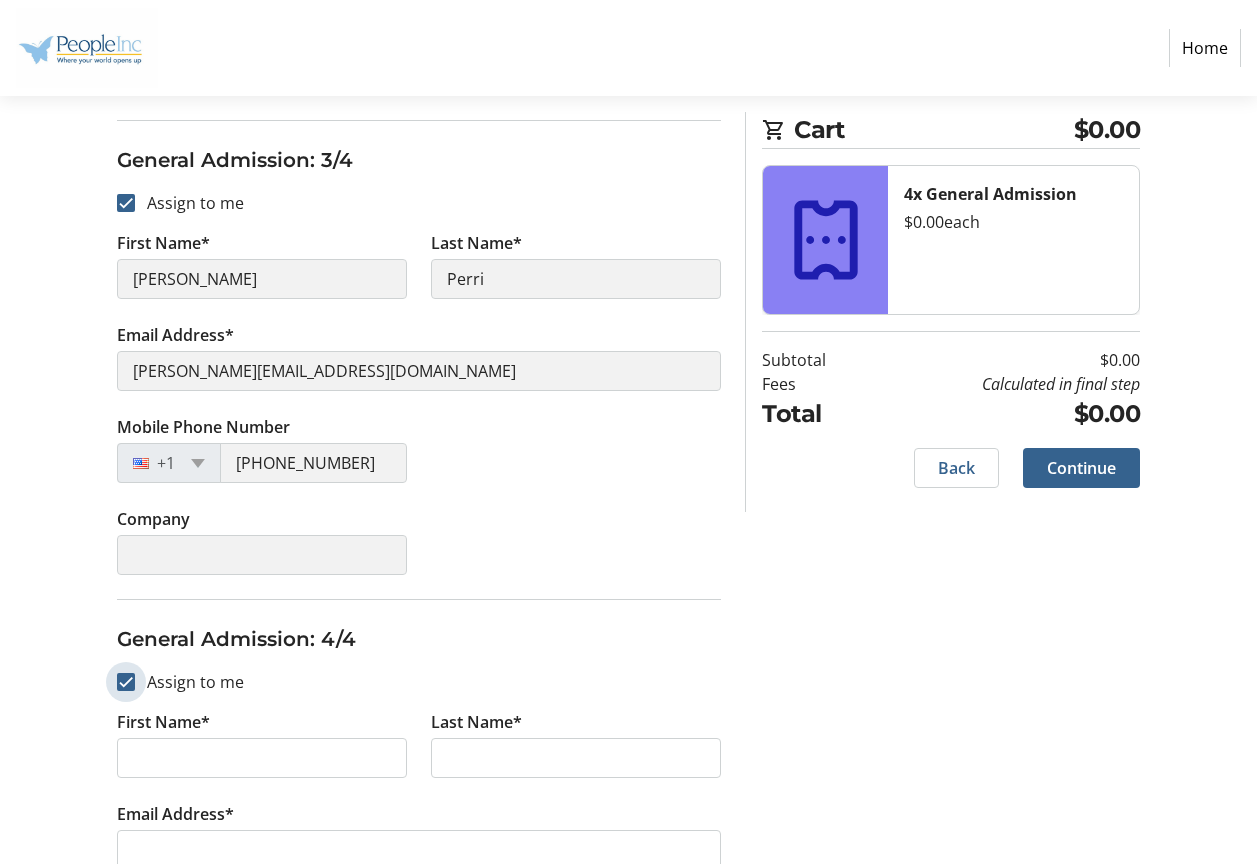checkbox on "true" 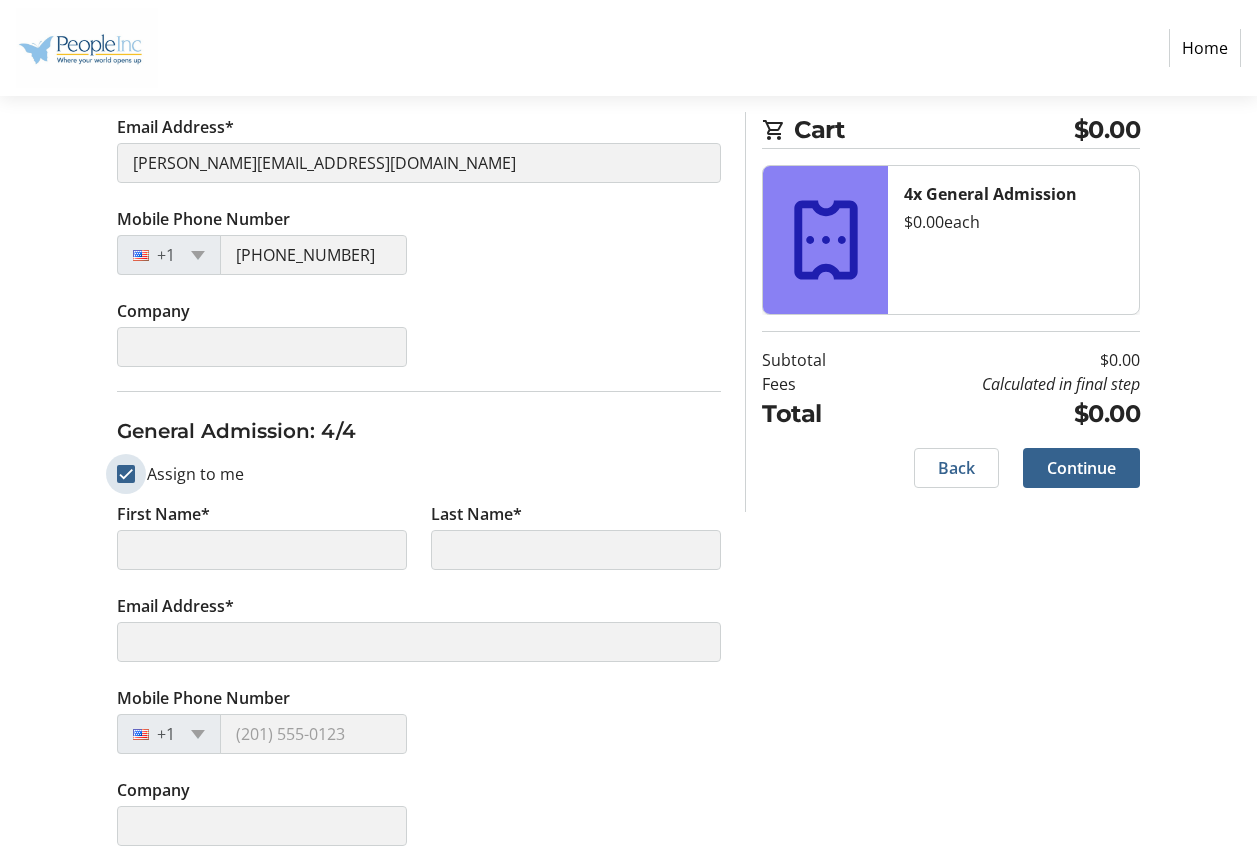 scroll, scrollTop: 1414, scrollLeft: 0, axis: vertical 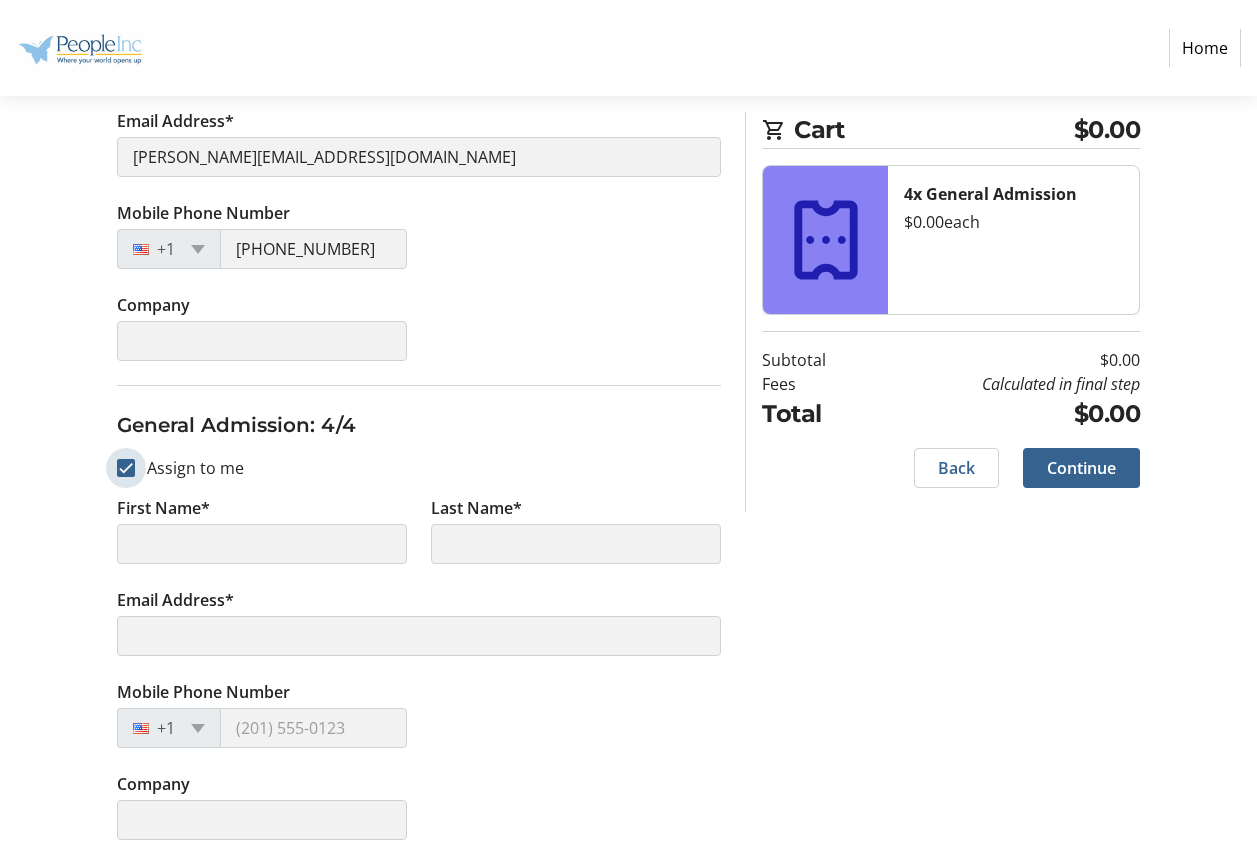 type on "[PERSON_NAME]" 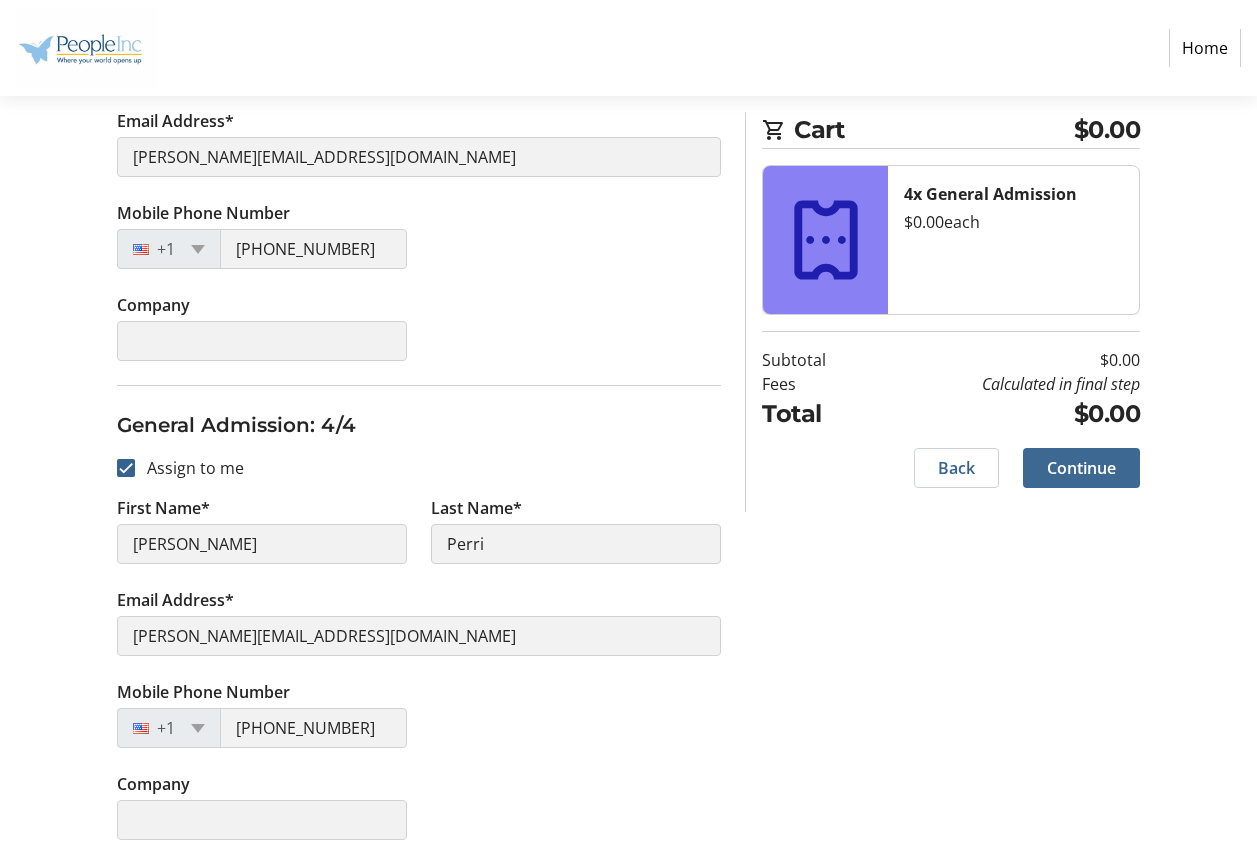click on "Continue" 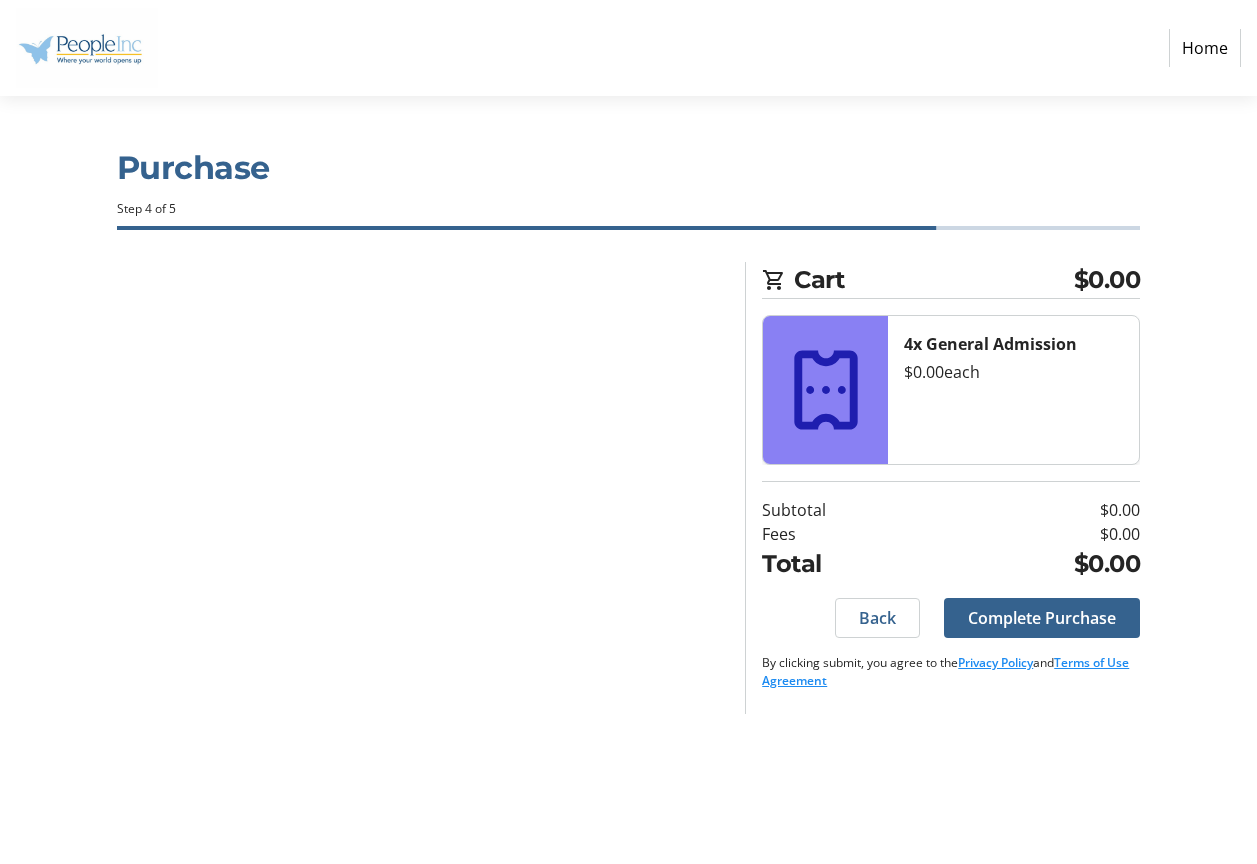 scroll, scrollTop: 0, scrollLeft: 0, axis: both 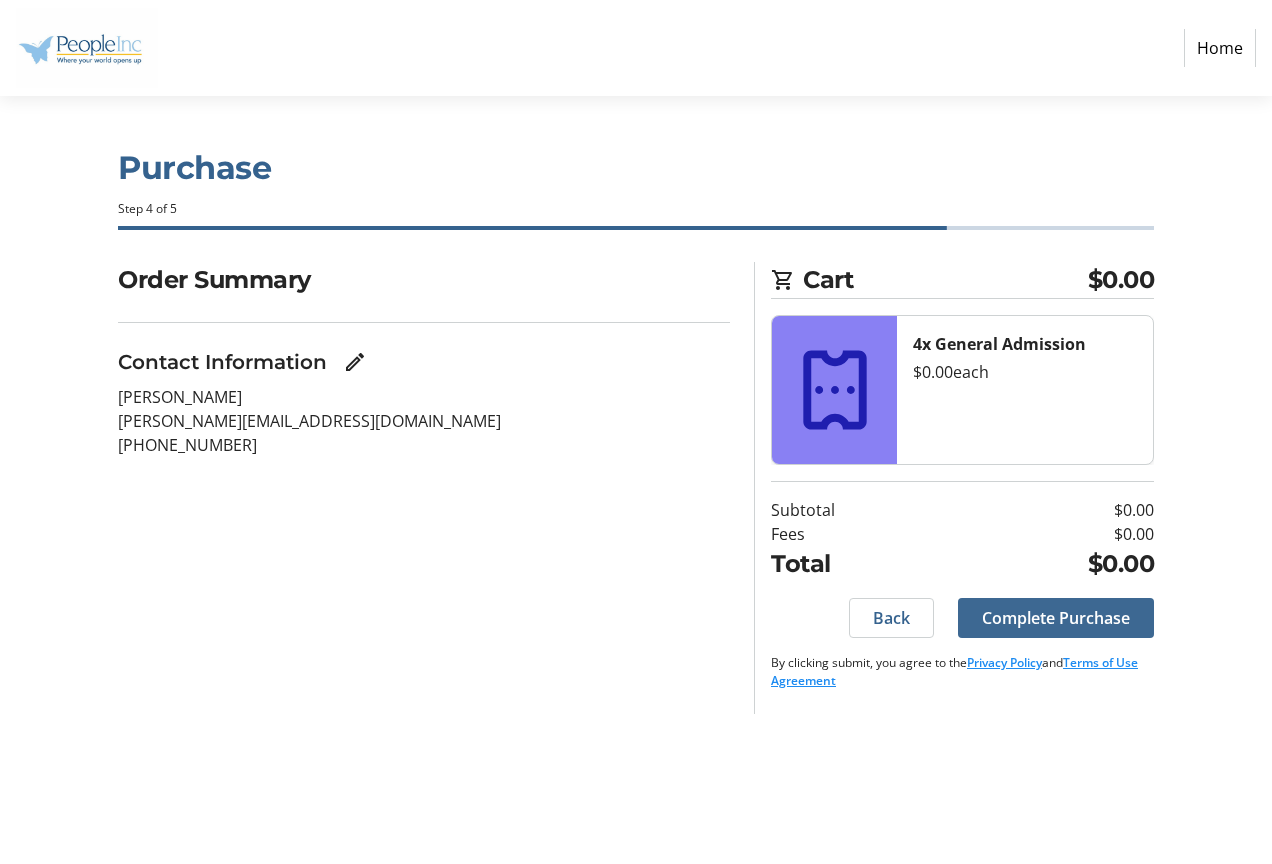 click on "Complete Purchase" 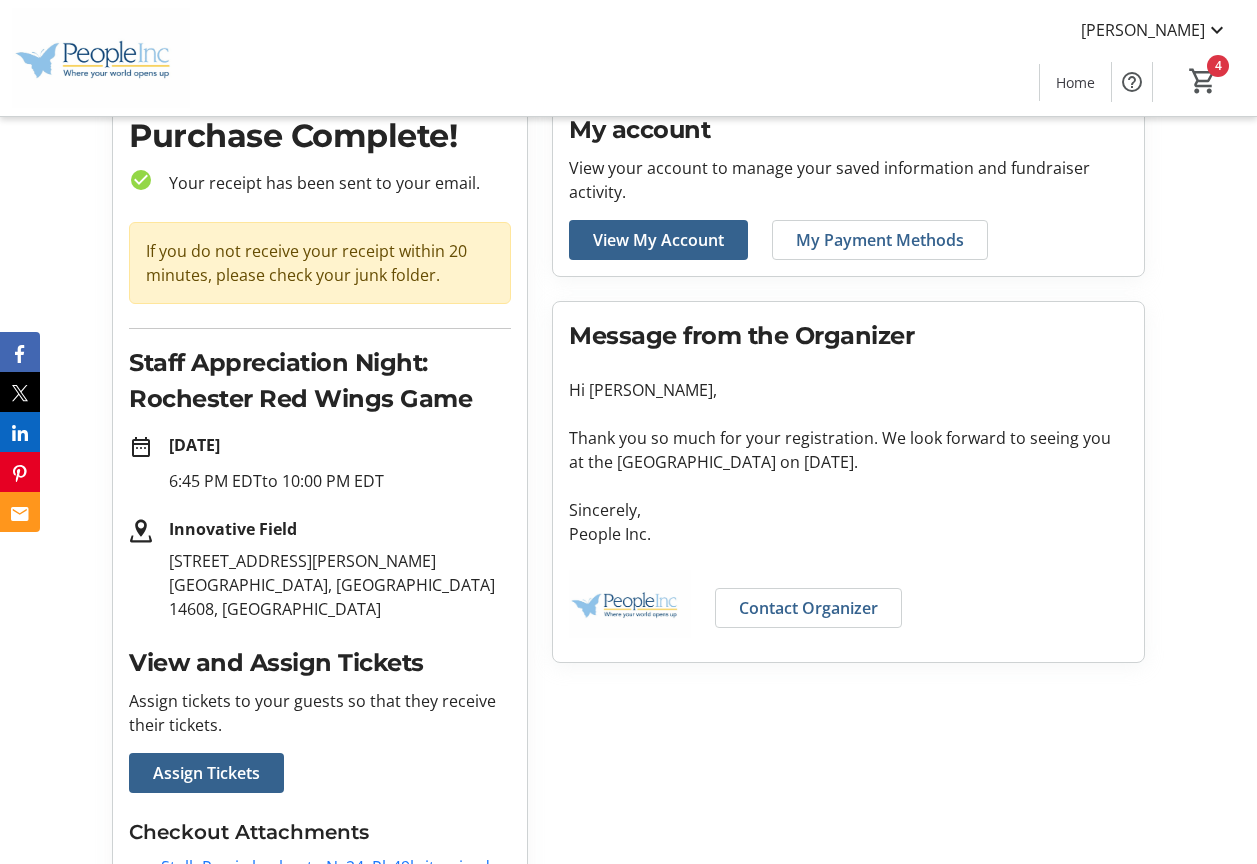 scroll, scrollTop: 89, scrollLeft: 0, axis: vertical 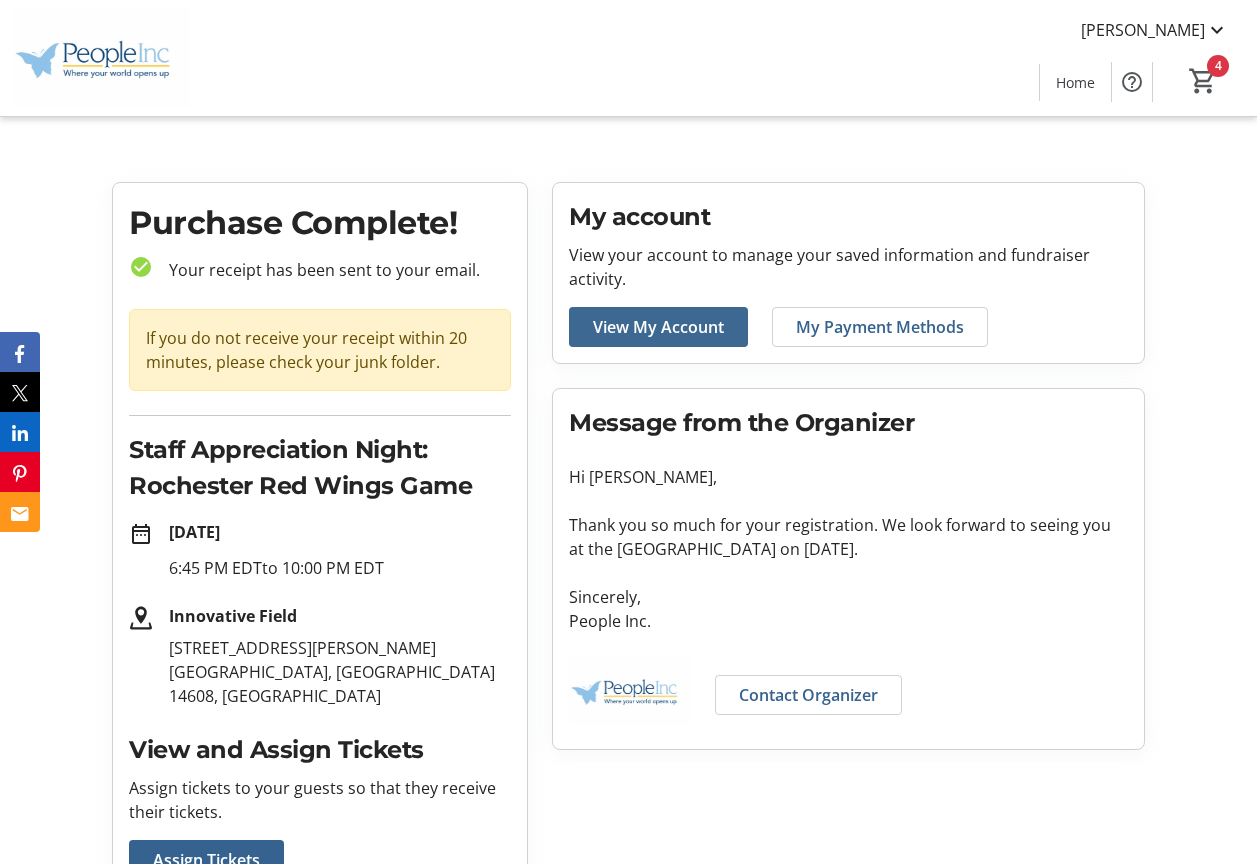 click on "View My Account" 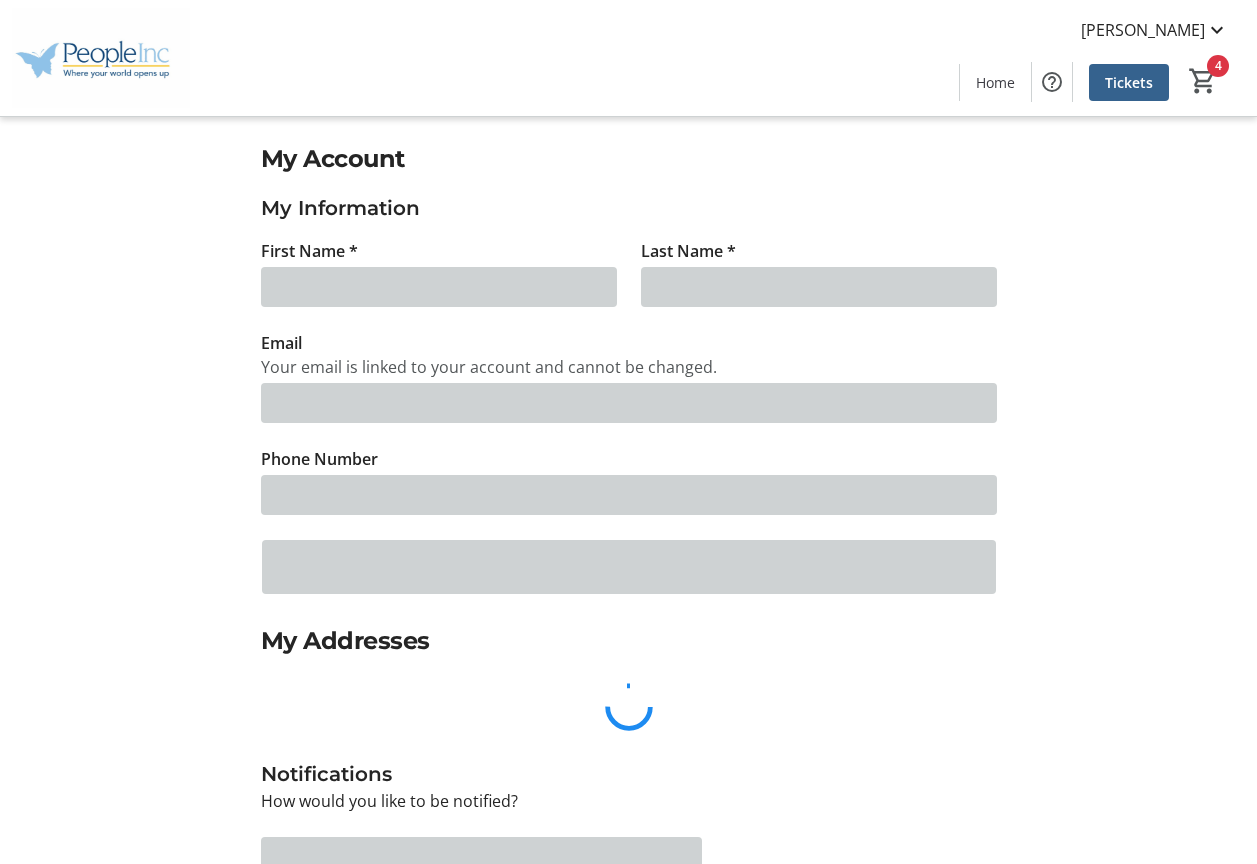 type on "[PERSON_NAME]" 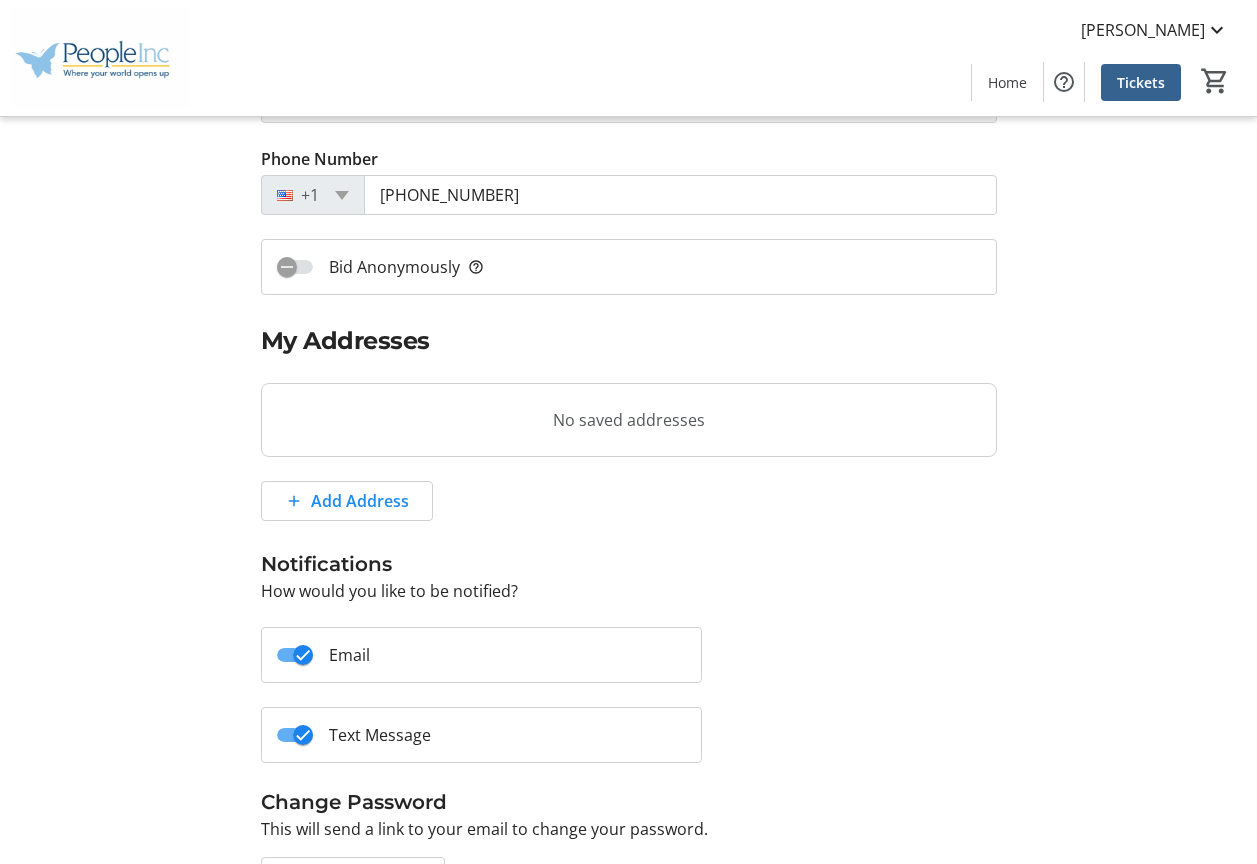 scroll, scrollTop: 421, scrollLeft: 0, axis: vertical 